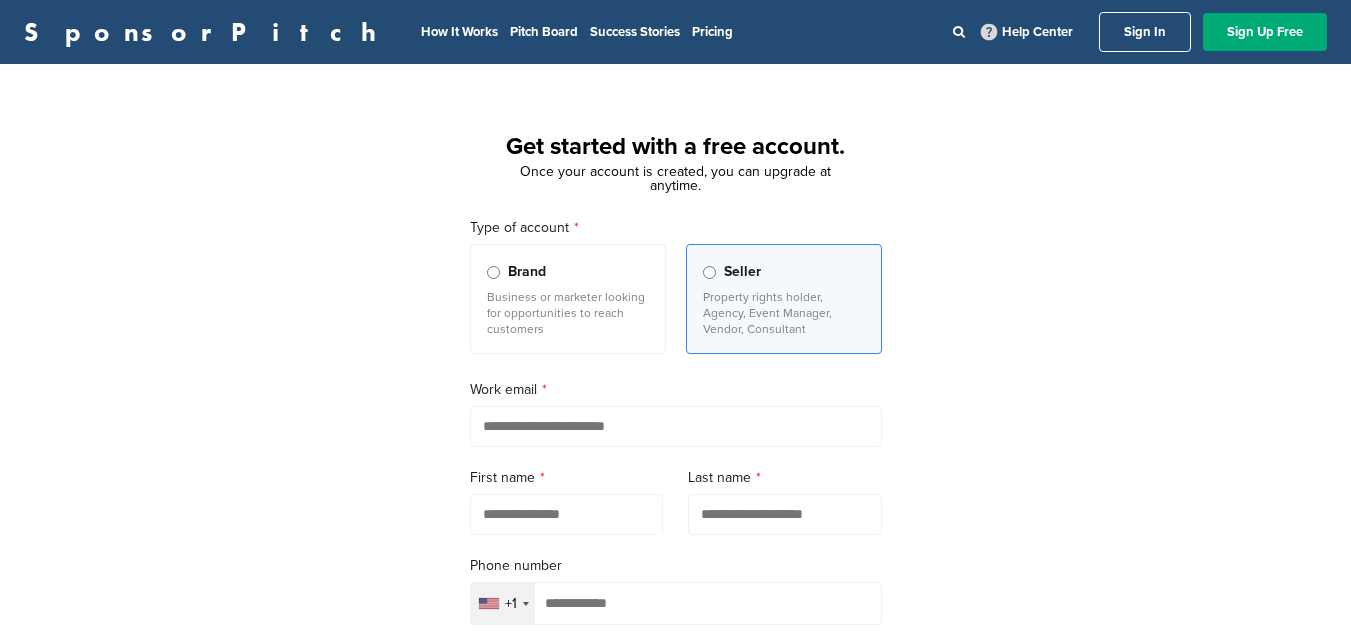 scroll, scrollTop: 0, scrollLeft: 0, axis: both 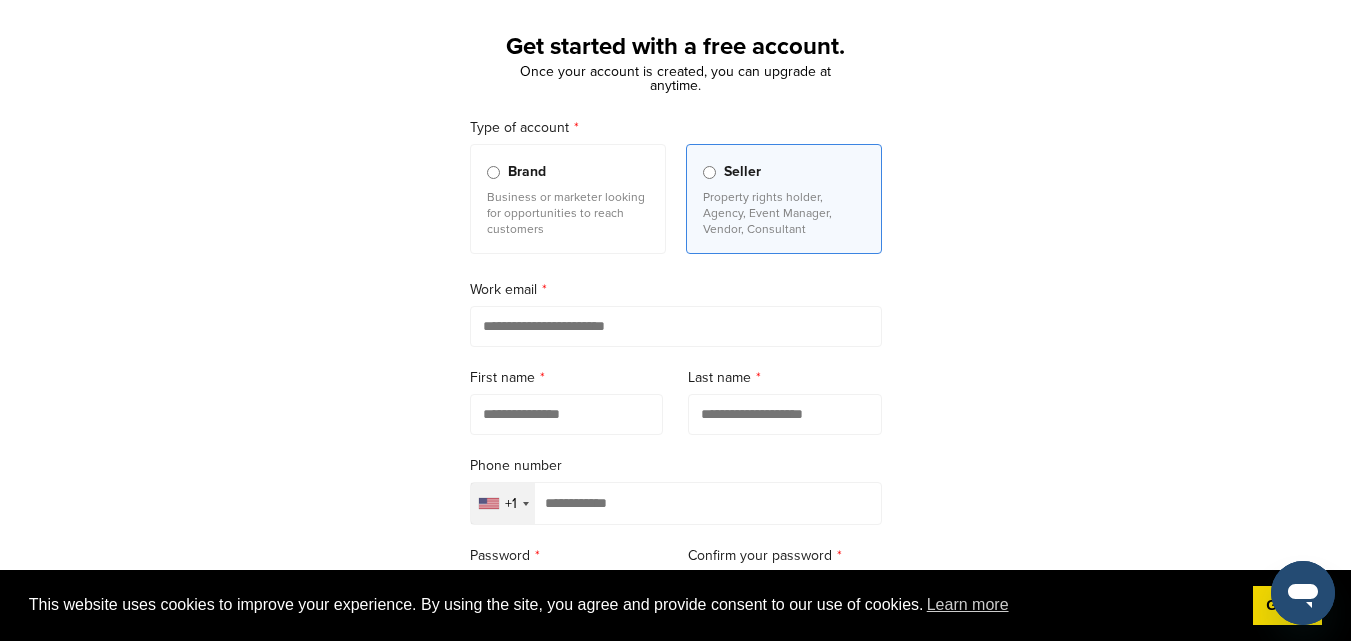click at bounding box center [676, 326] 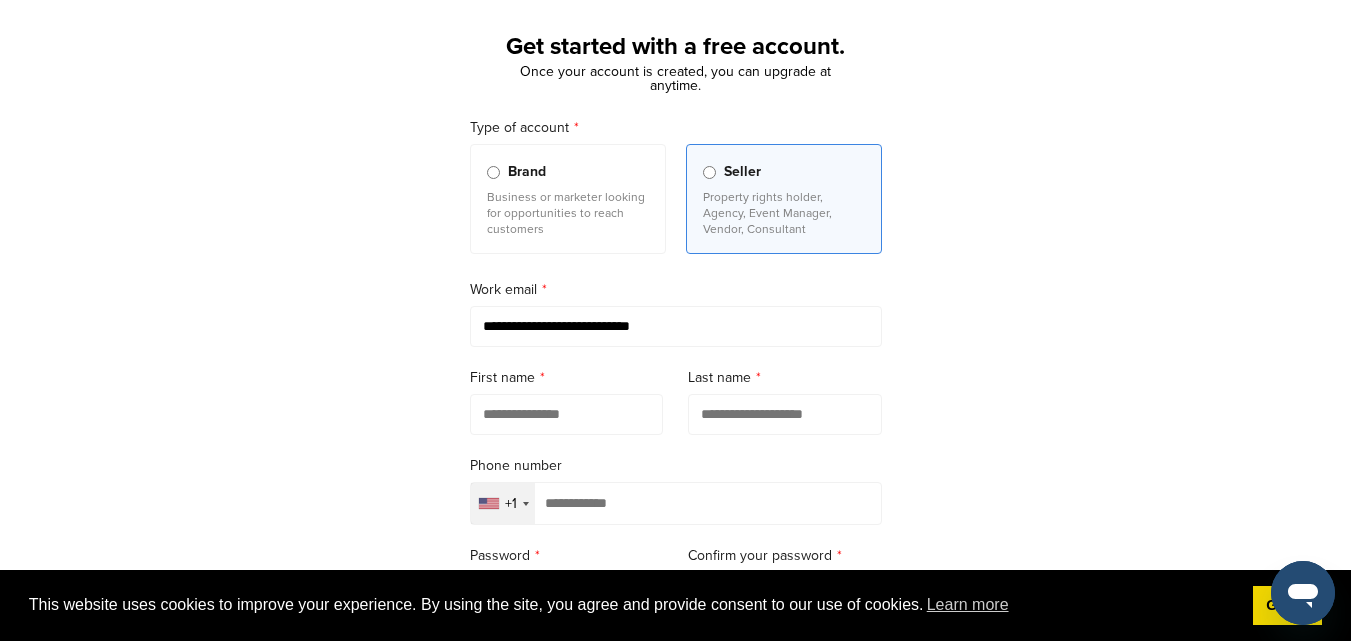type on "**********" 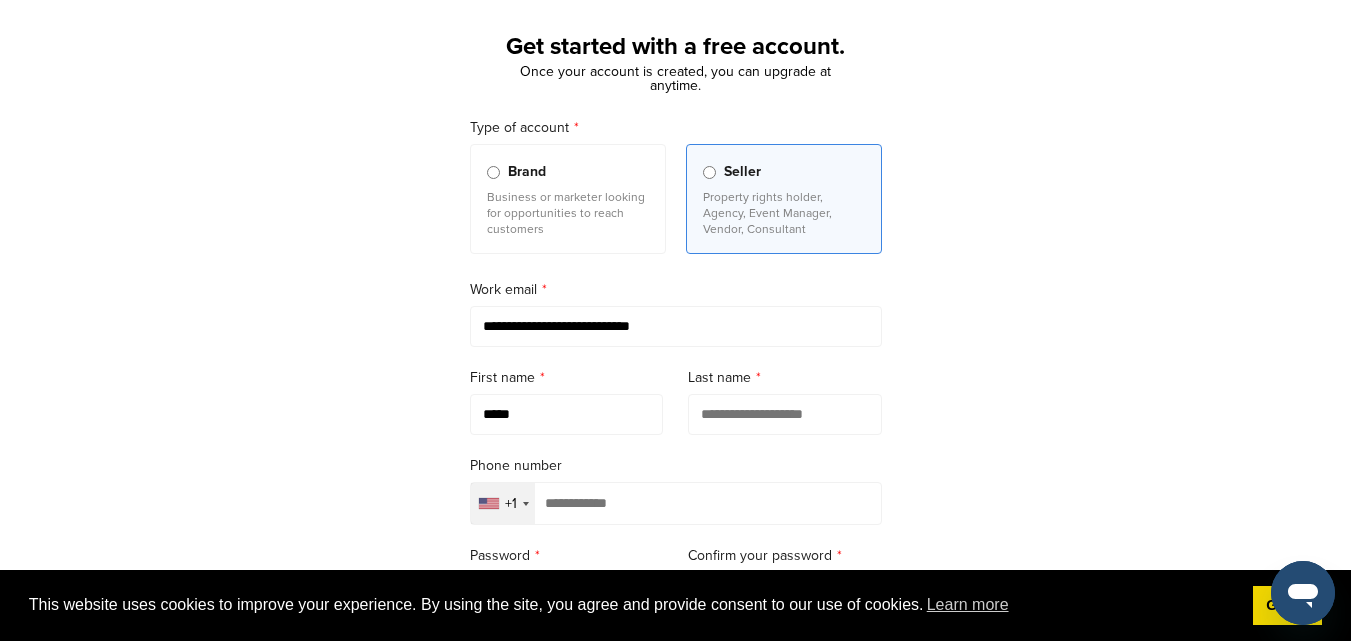 type on "*****" 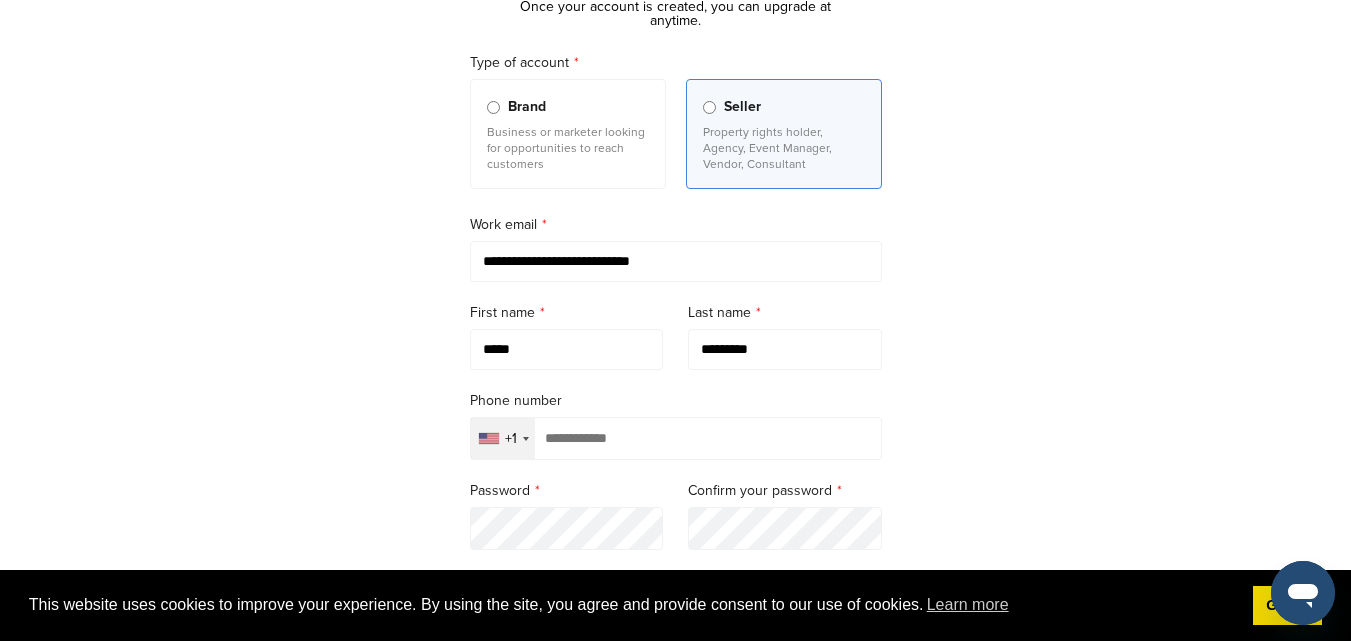scroll, scrollTop: 200, scrollLeft: 0, axis: vertical 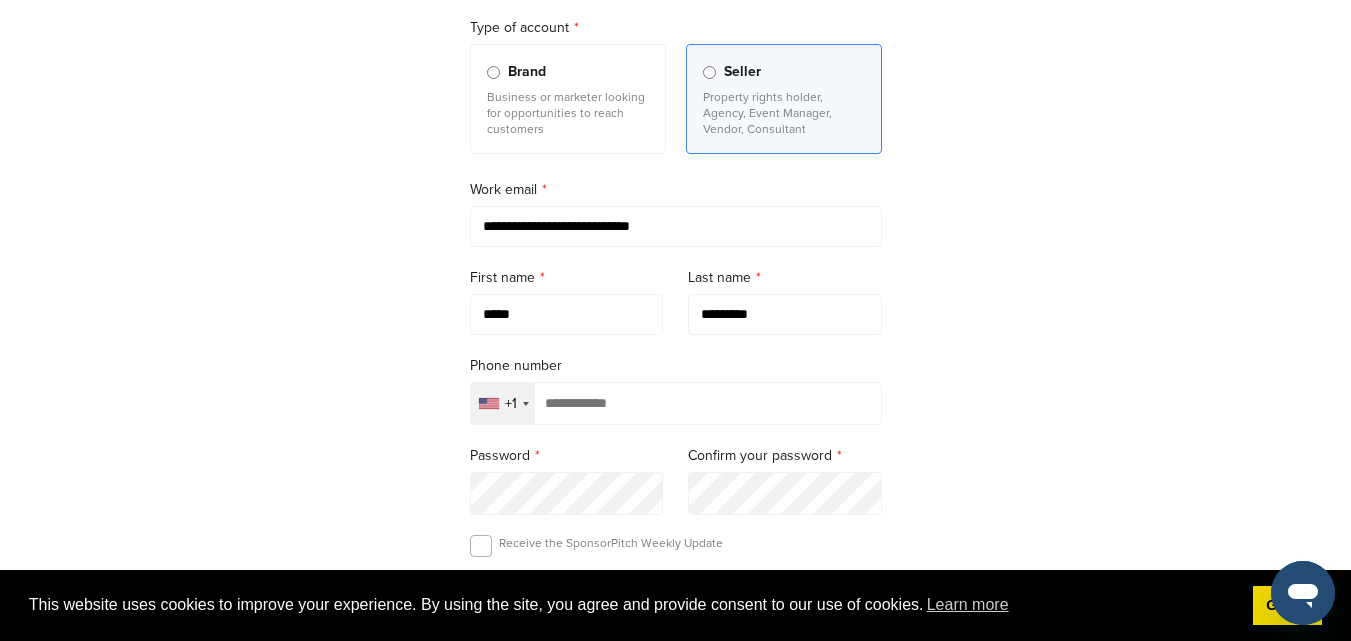 type on "*********" 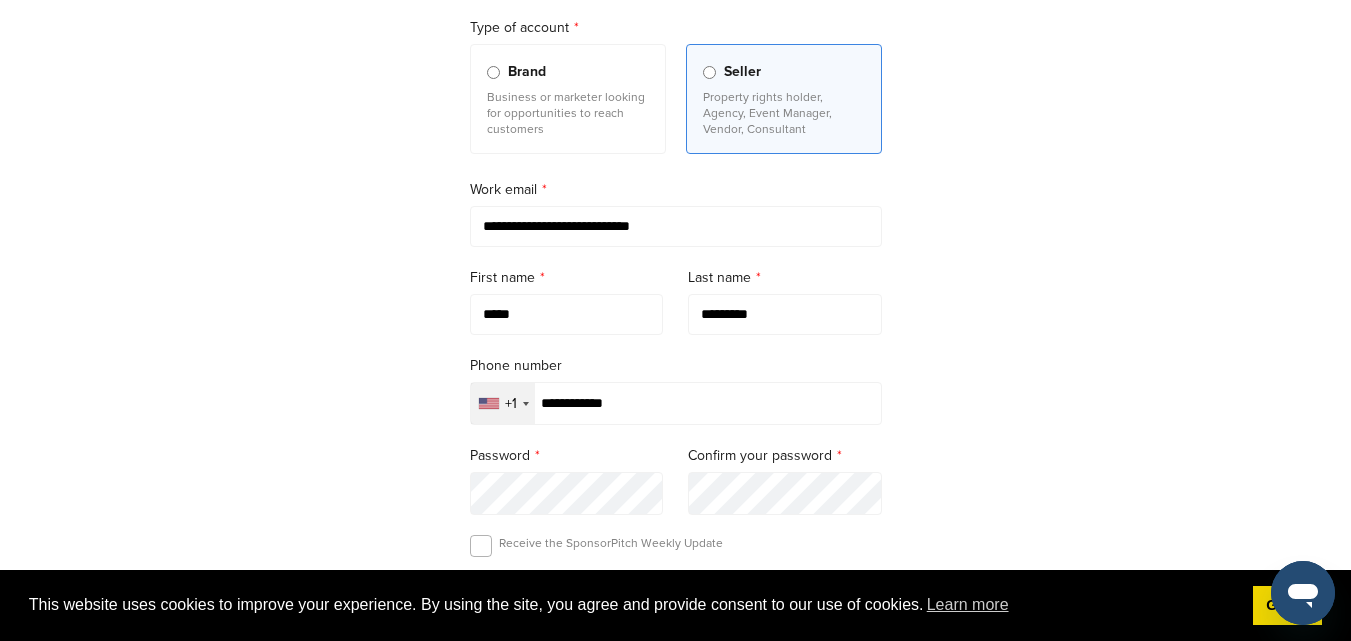 type on "**********" 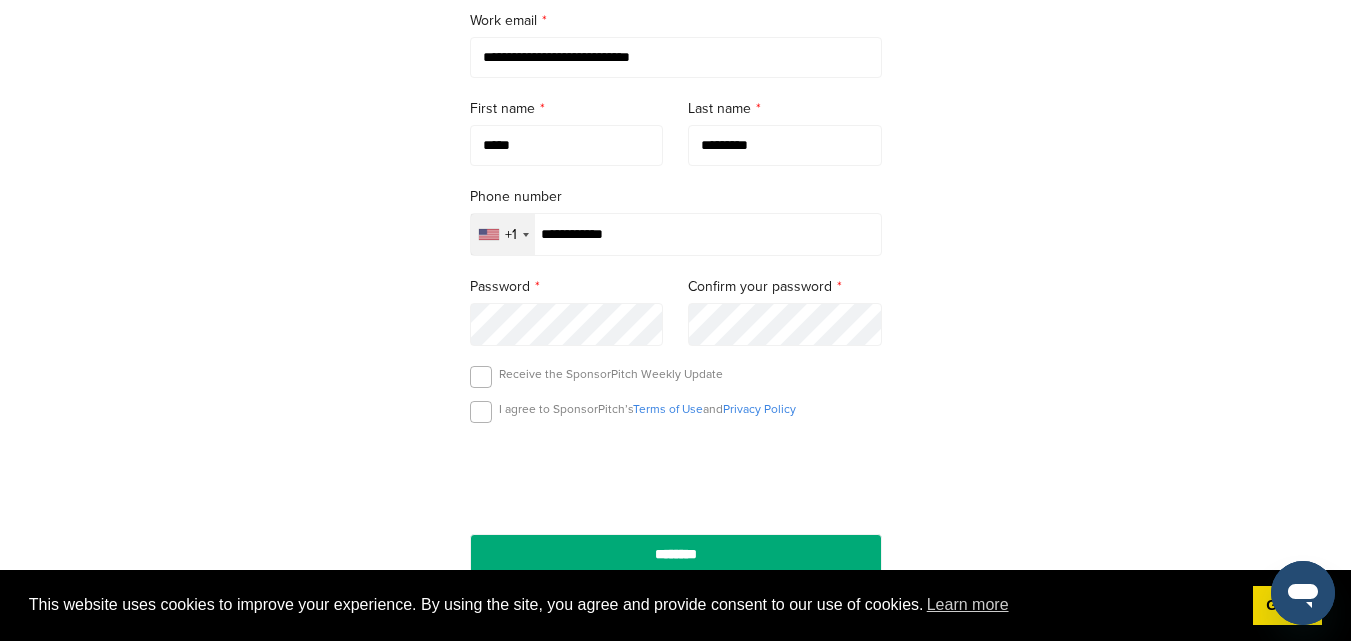 scroll, scrollTop: 400, scrollLeft: 0, axis: vertical 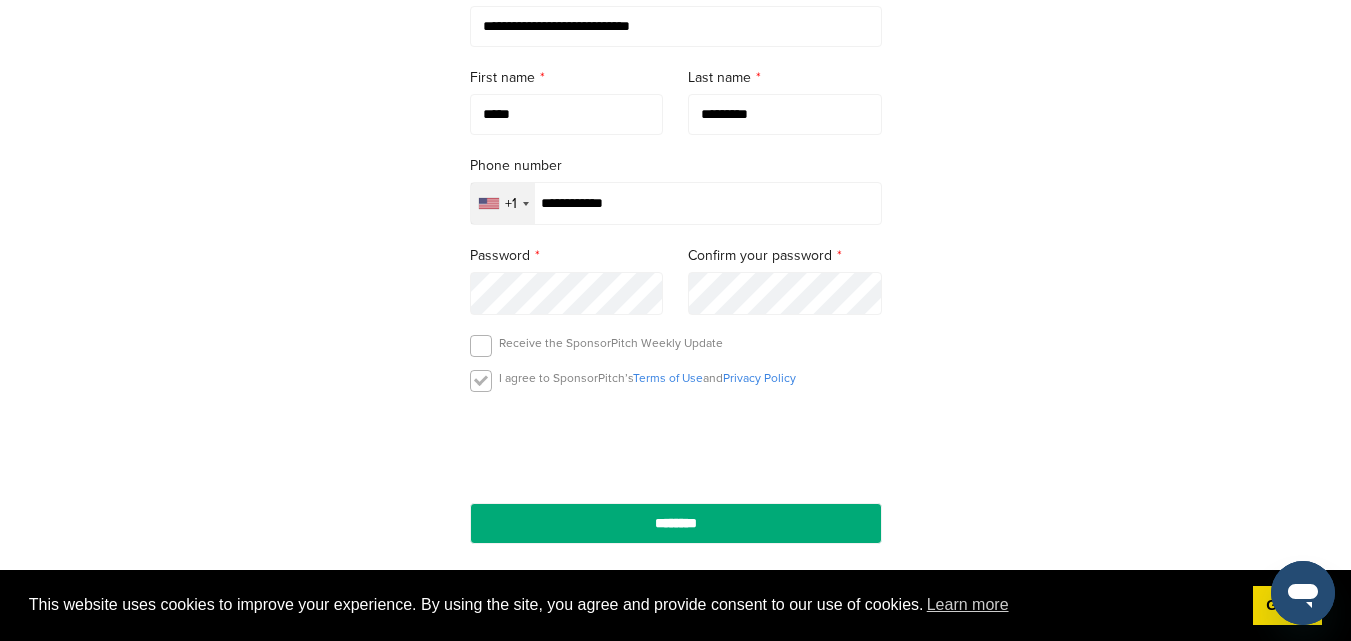 click at bounding box center (481, 381) 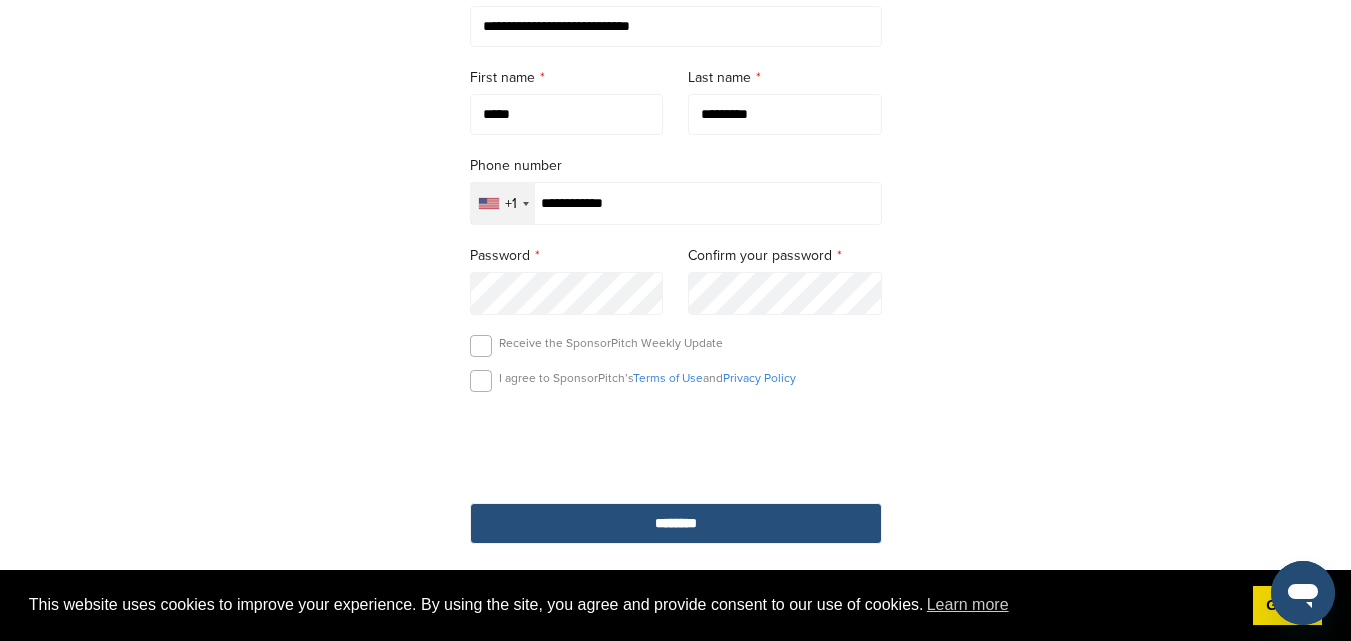 click on "********" at bounding box center (676, 523) 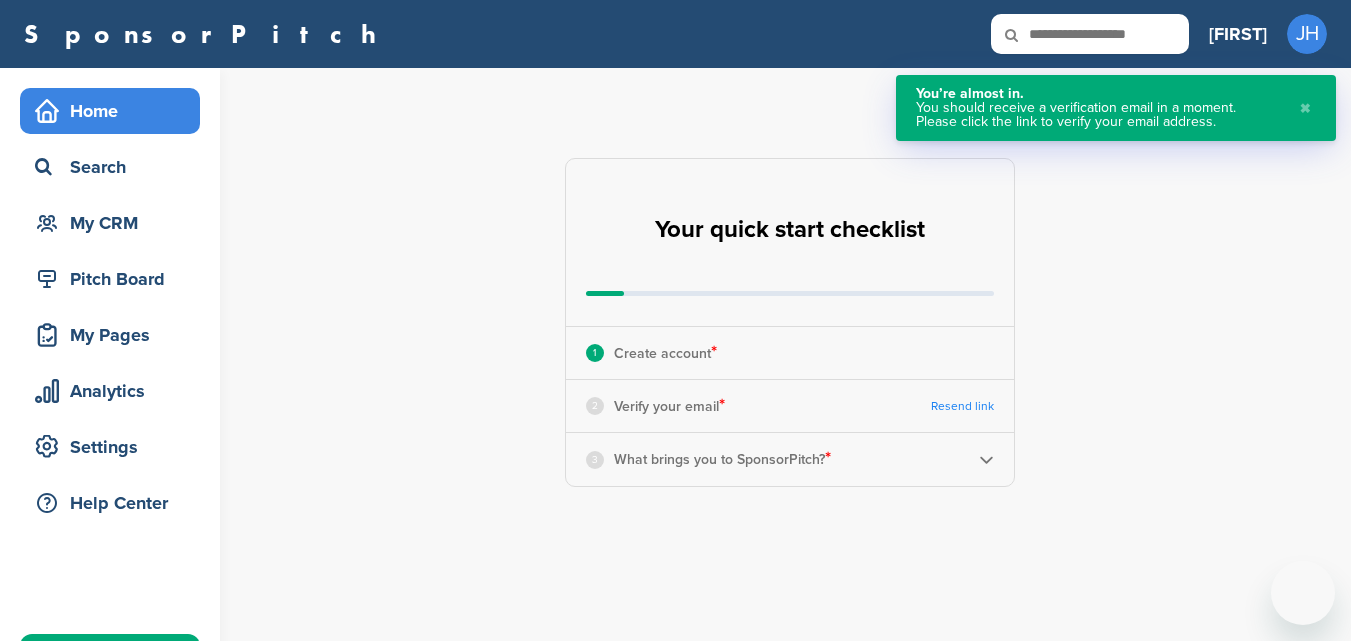 scroll, scrollTop: 0, scrollLeft: 0, axis: both 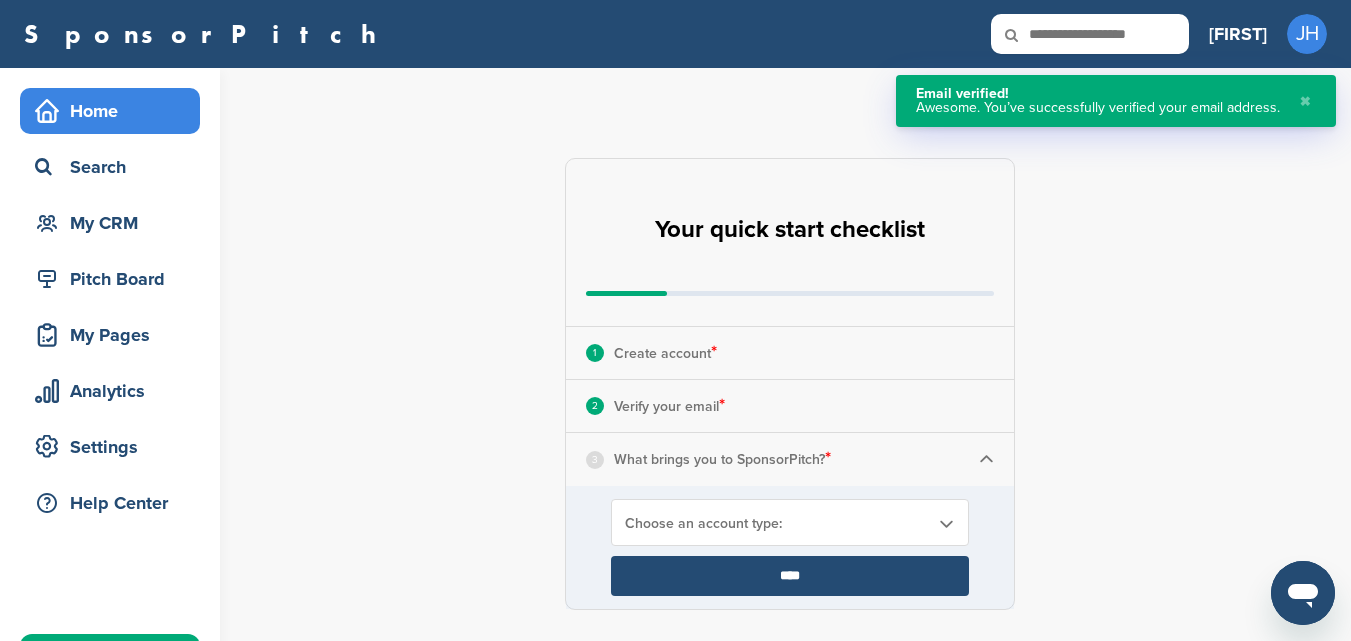 click on "1
Create account
*" at bounding box center [790, 353] 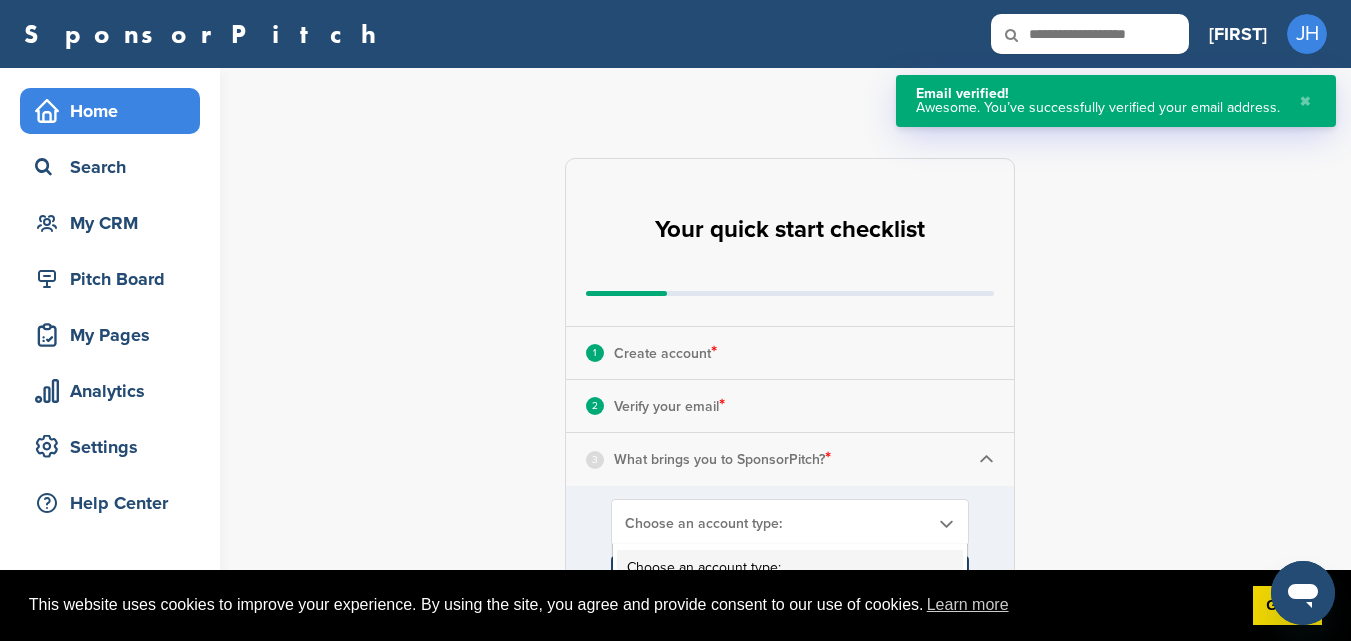 click on "Choose an account type:" at bounding box center (777, 523) 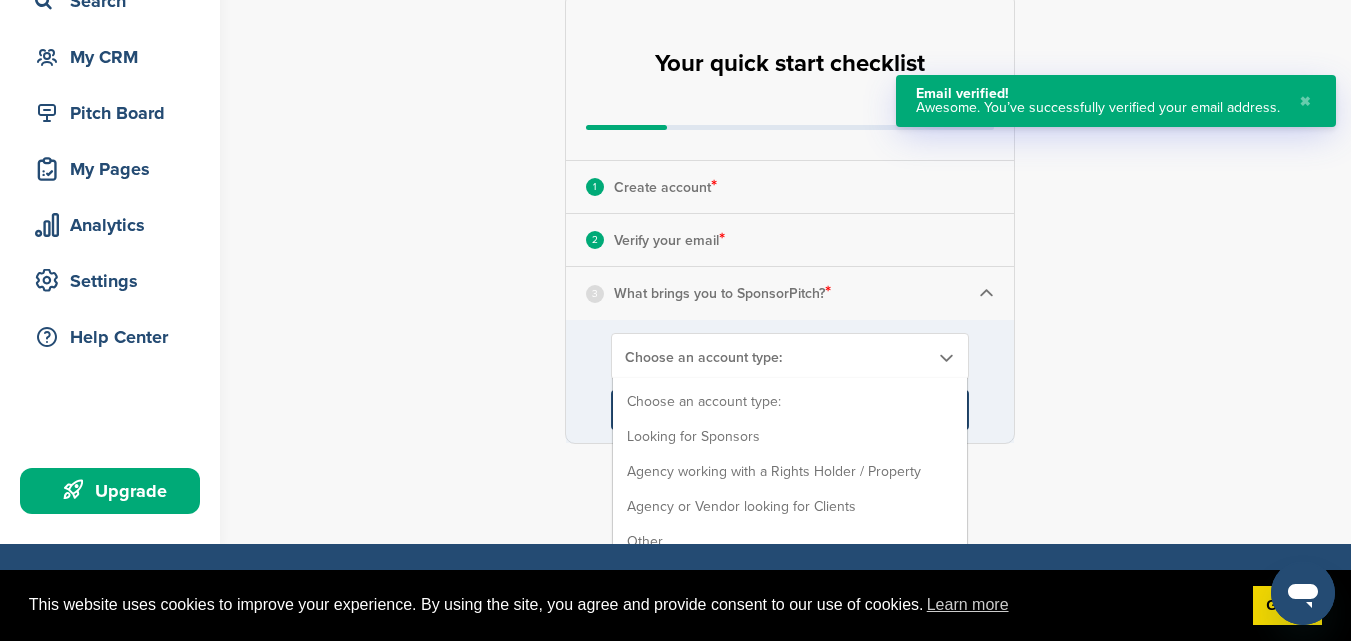 scroll, scrollTop: 200, scrollLeft: 0, axis: vertical 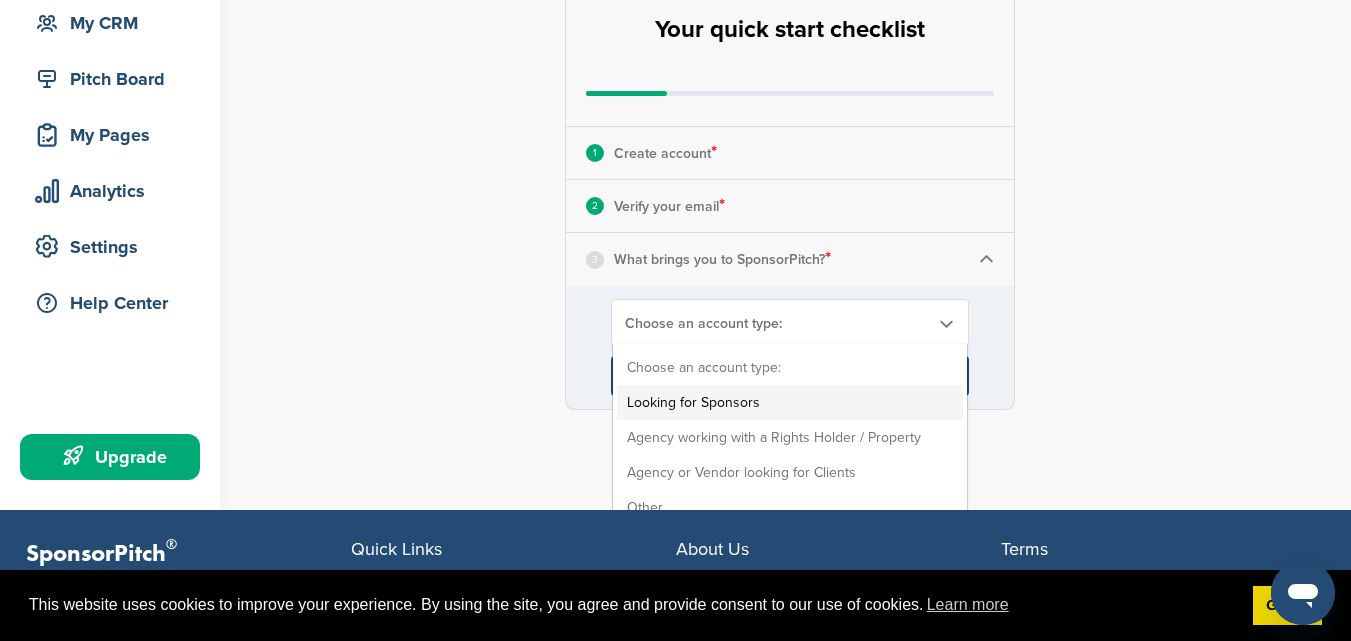 click on "Looking for Sponsors" at bounding box center (790, 402) 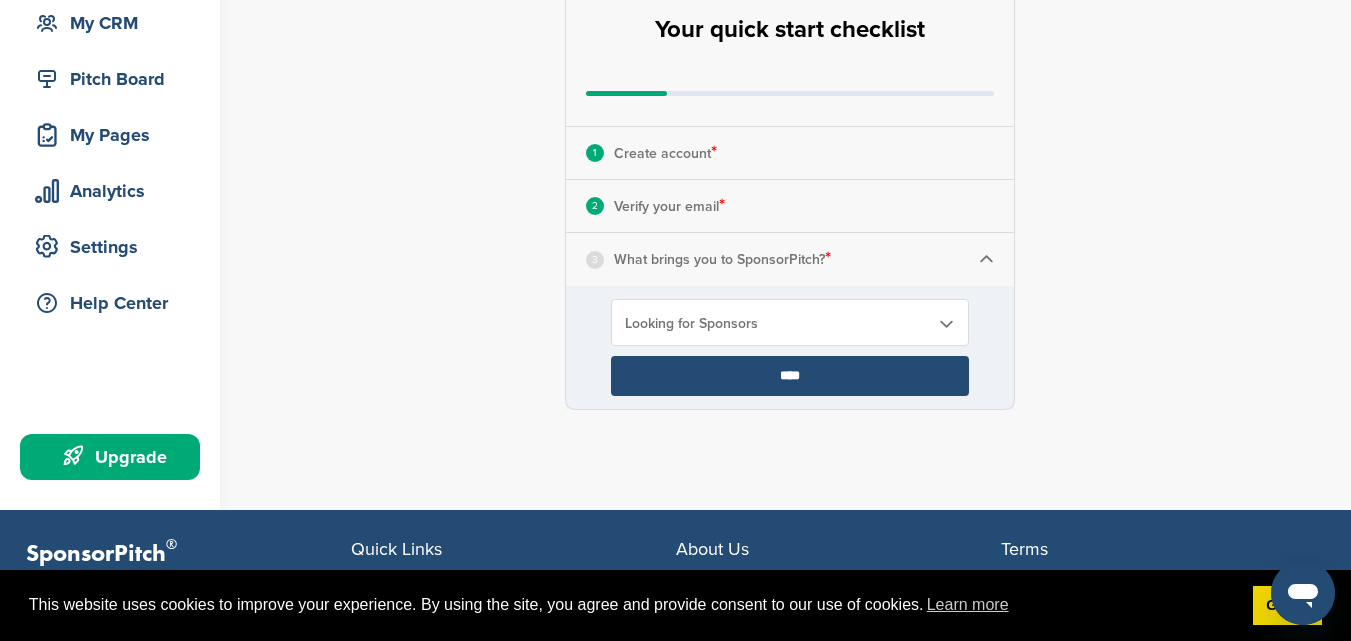 click on "****" at bounding box center [790, 376] 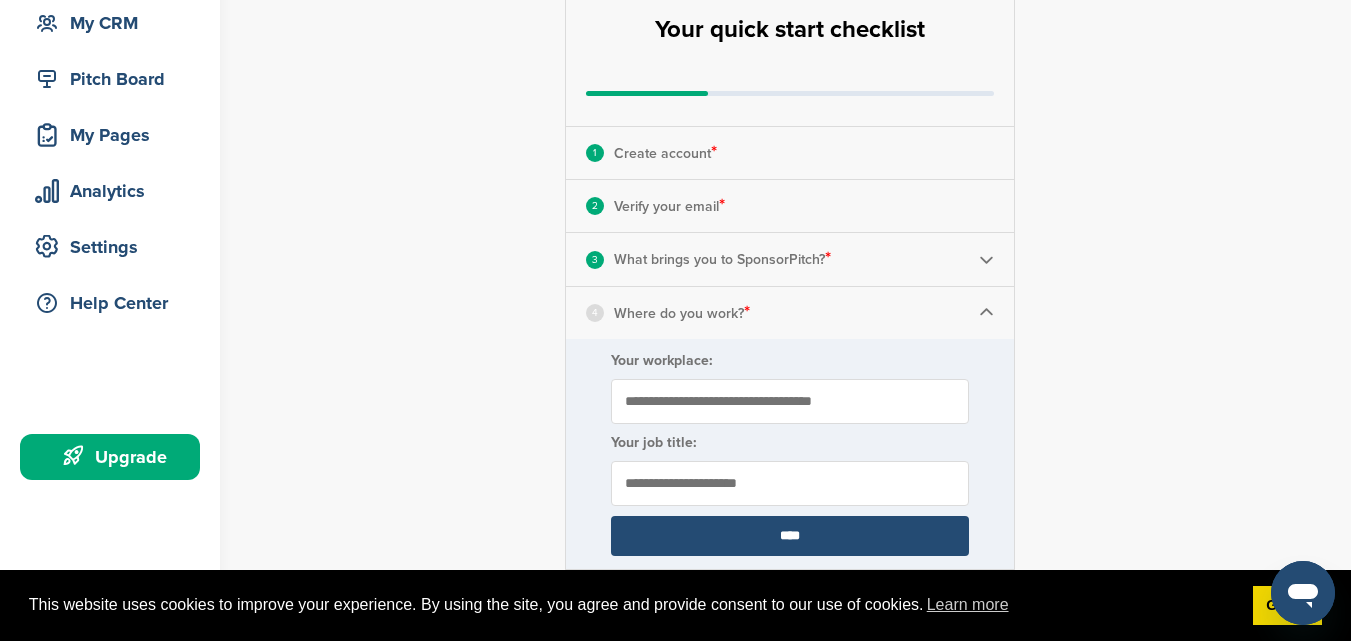 click on "Your workplace:" at bounding box center [790, 401] 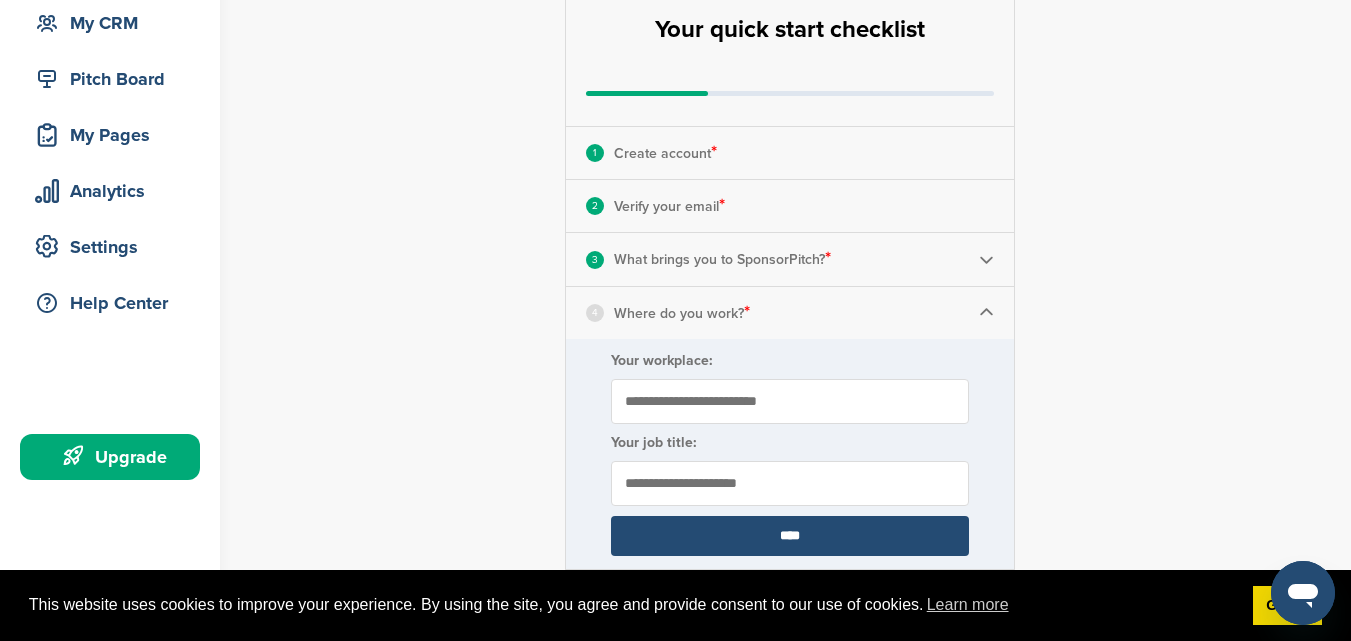 type on "**********" 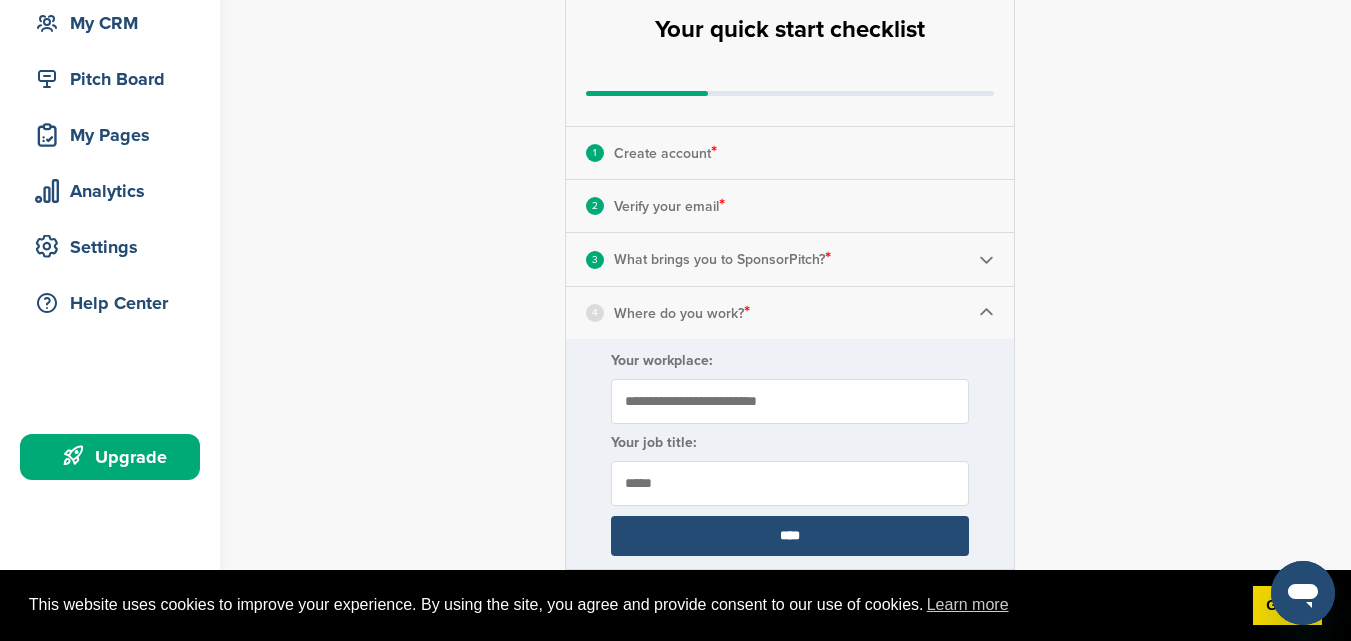type on "*****" 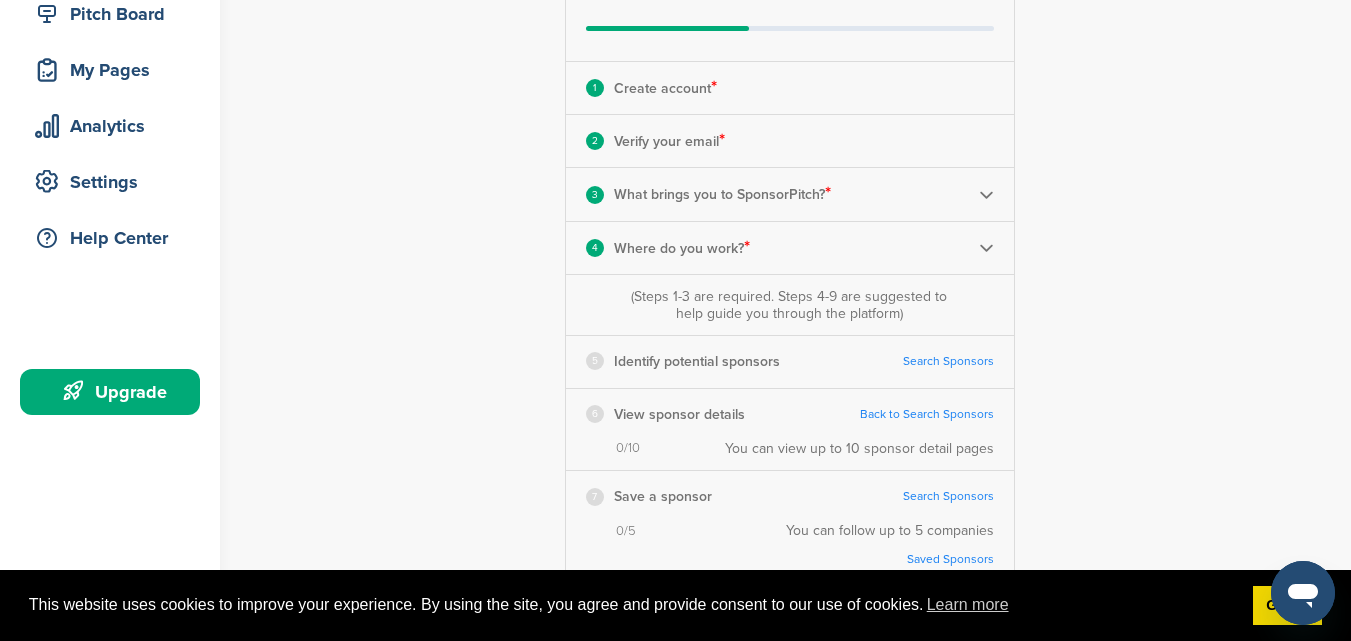 scroll, scrollTop: 300, scrollLeft: 0, axis: vertical 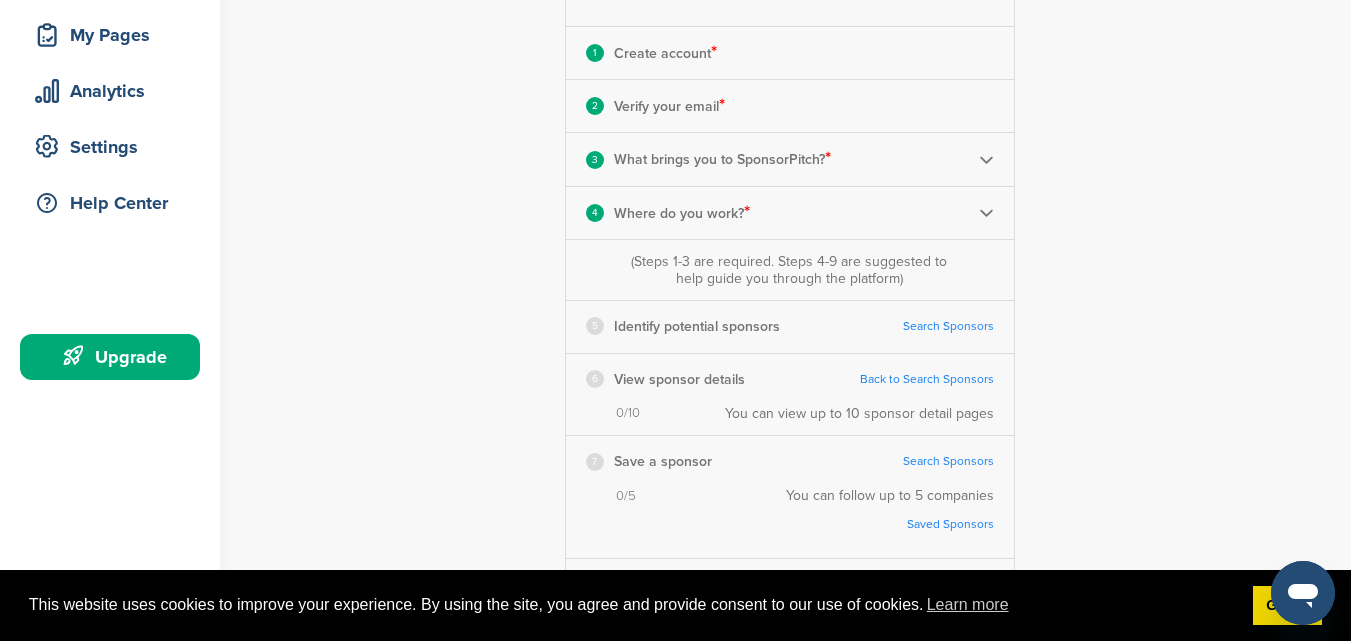 click on "What brings you to SponsorPitch?
*" at bounding box center [722, 159] 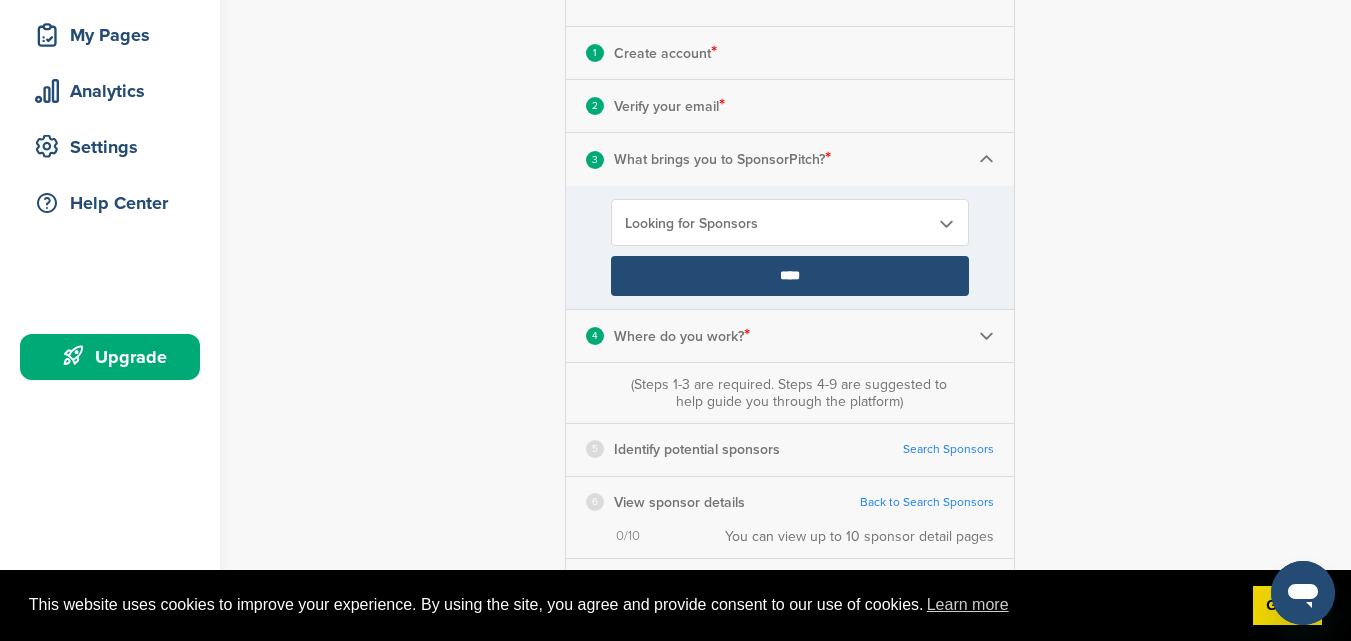 click on "****" at bounding box center (790, 276) 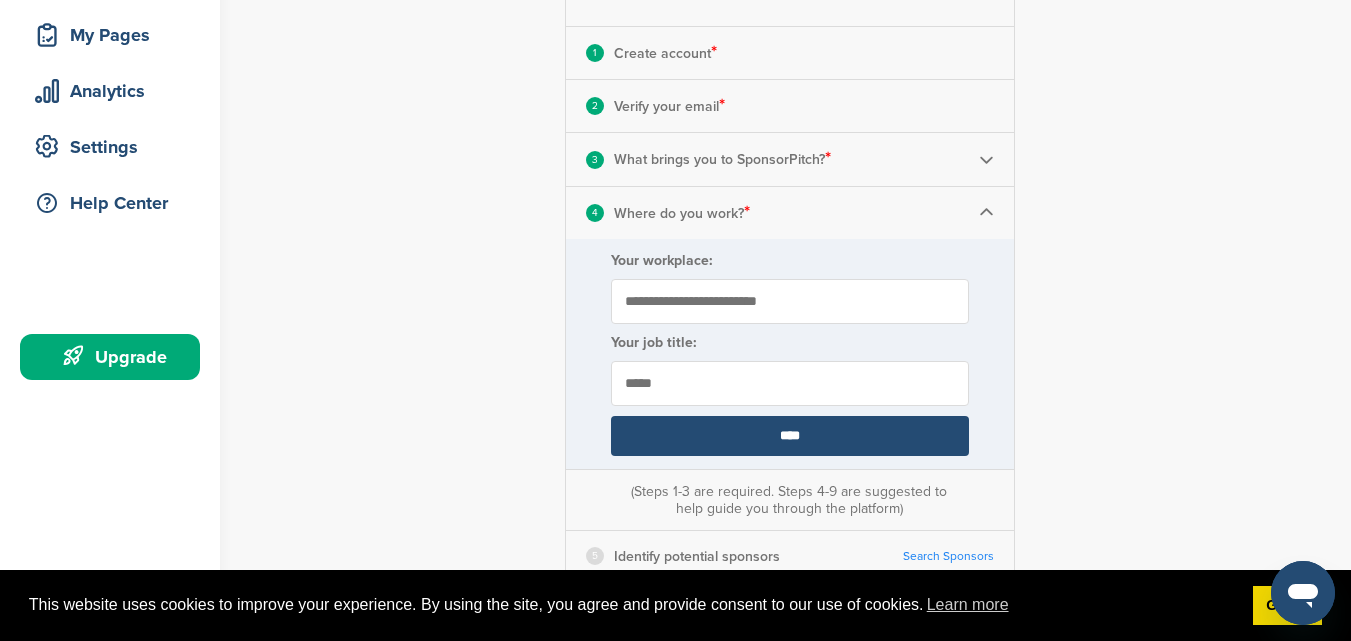 click on "4
Where do you work?
*" at bounding box center (790, 213) 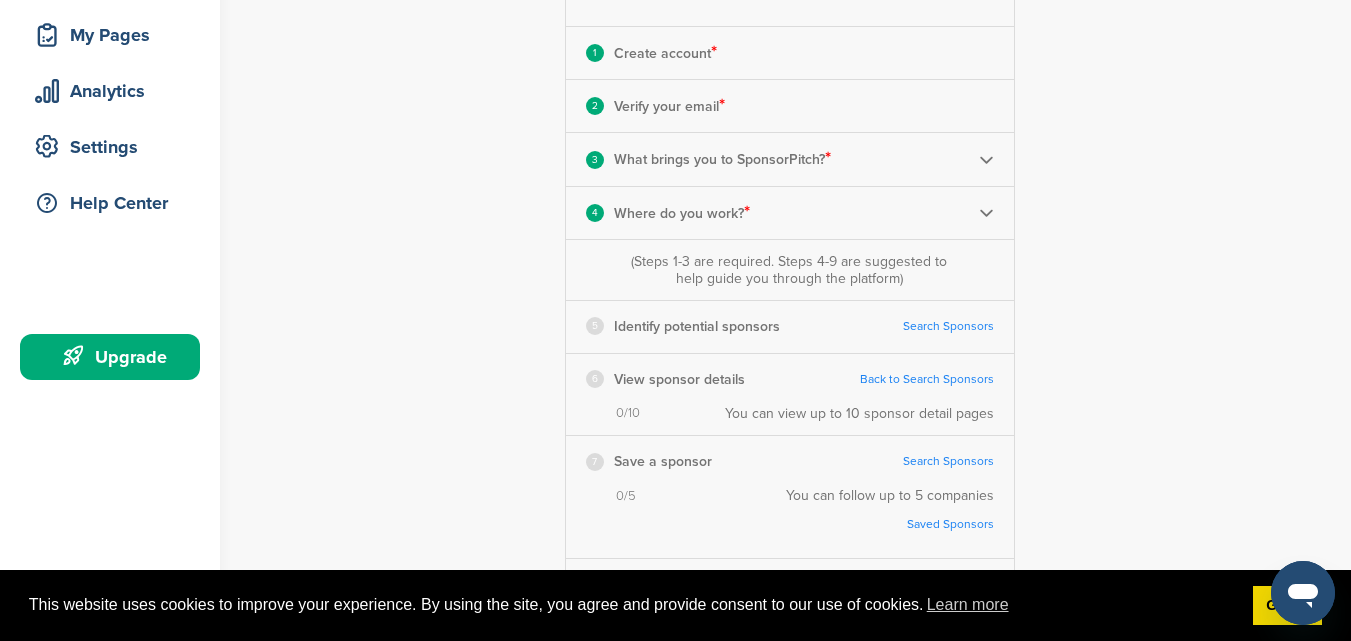 click on "Search Sponsors" at bounding box center (948, 326) 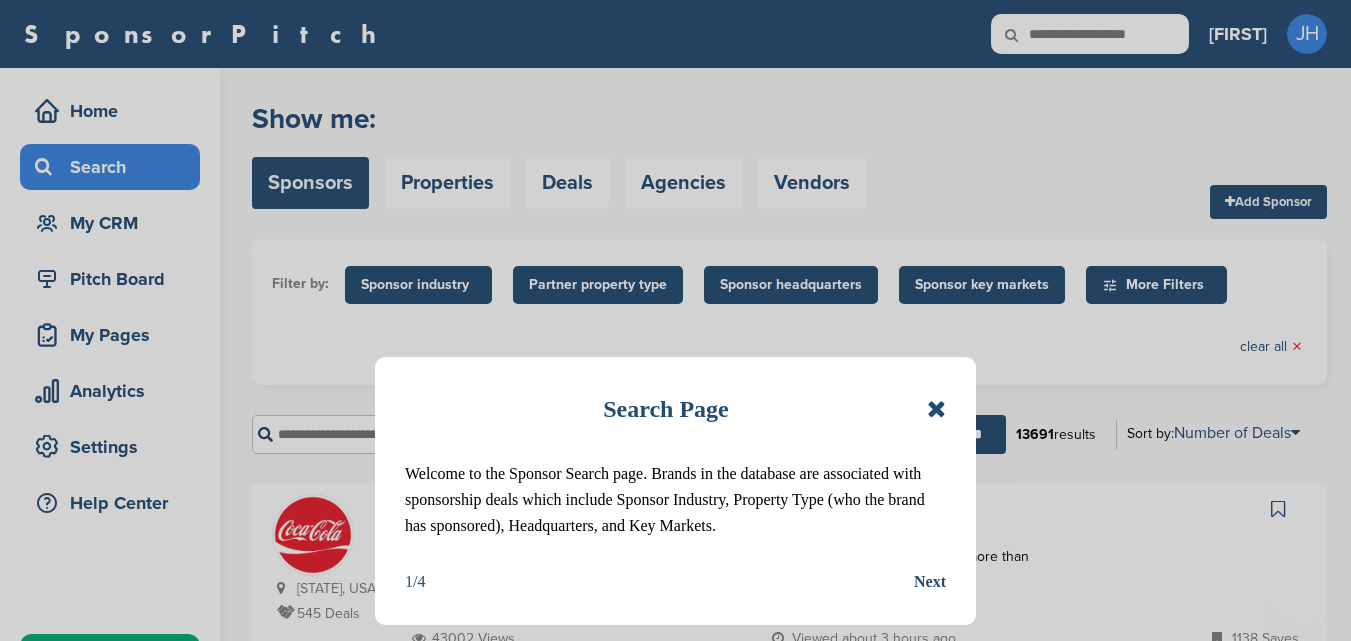 scroll, scrollTop: 0, scrollLeft: 0, axis: both 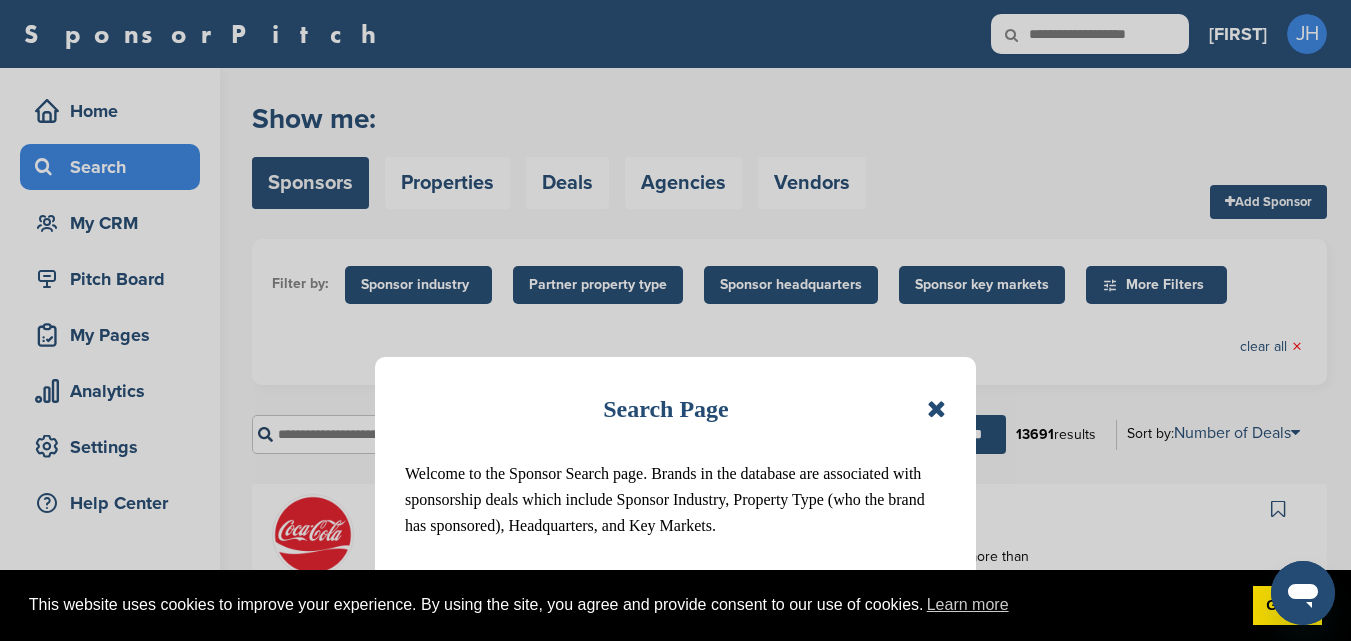 click at bounding box center [936, 409] 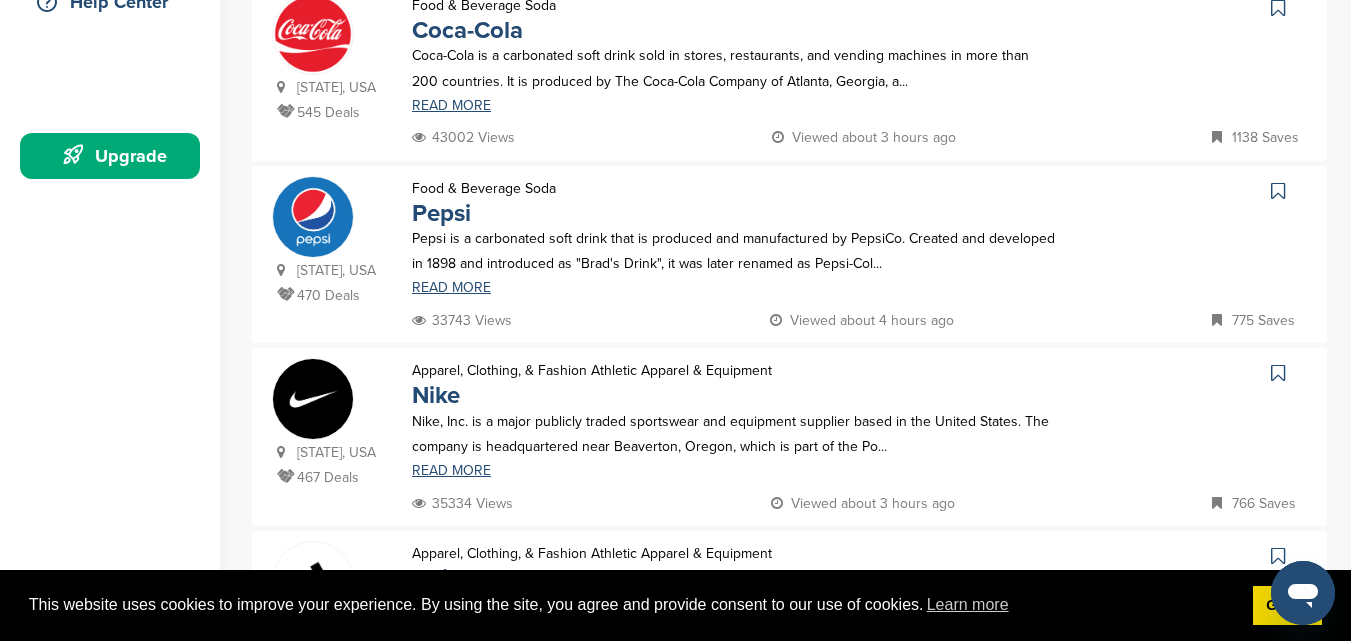 scroll, scrollTop: 0, scrollLeft: 0, axis: both 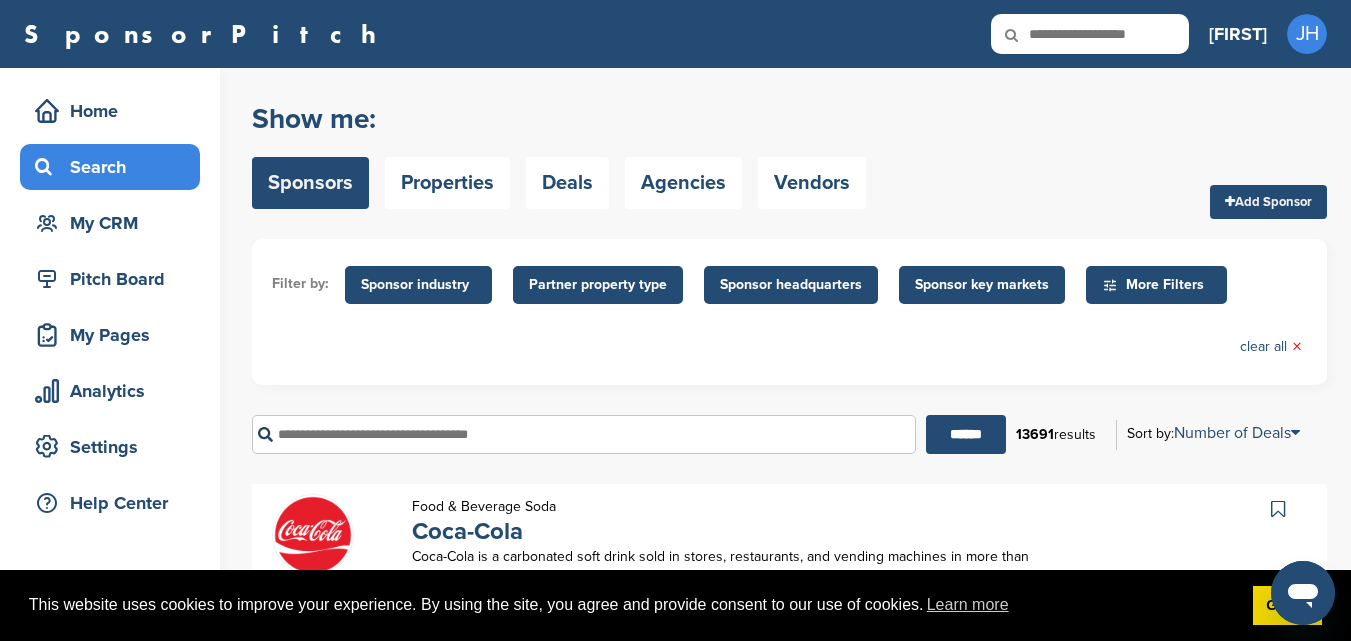 click at bounding box center (584, 434) 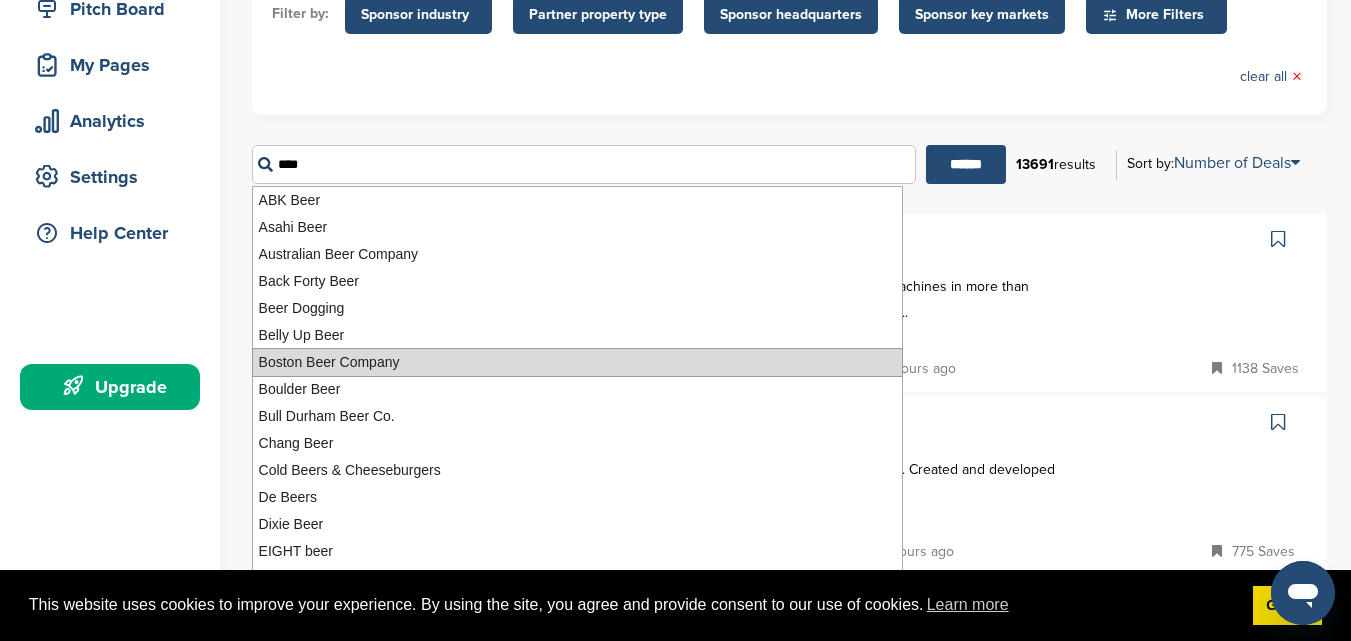 scroll, scrollTop: 300, scrollLeft: 0, axis: vertical 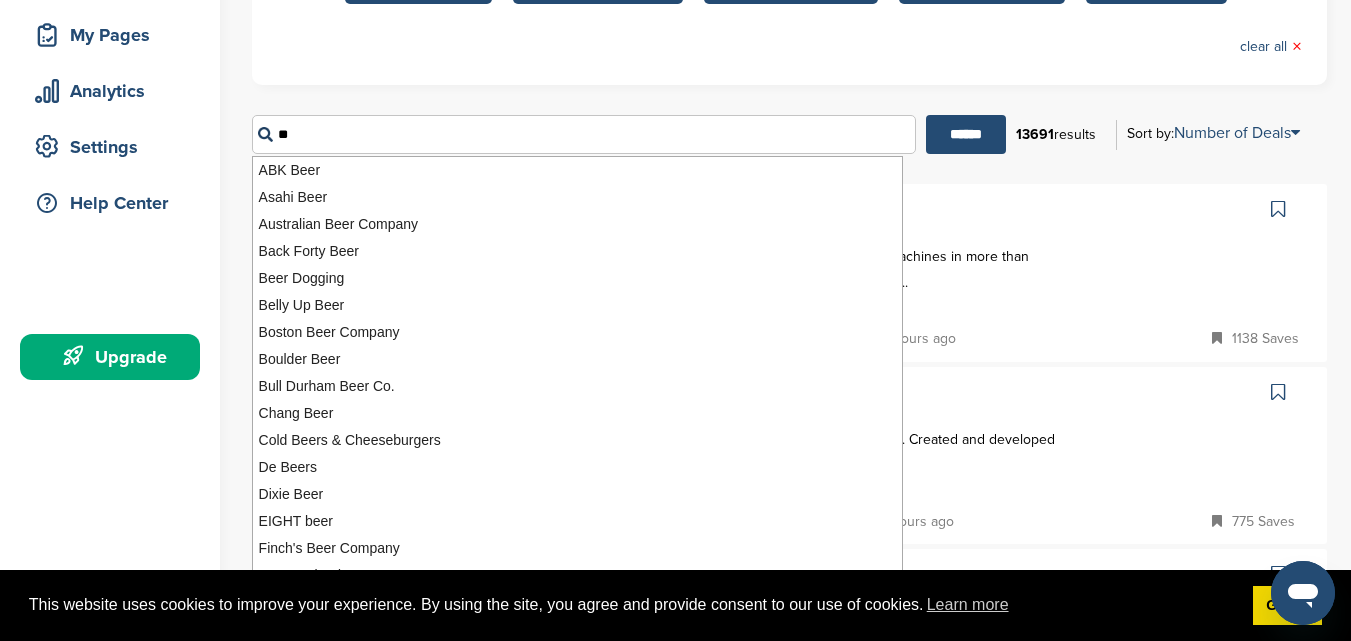 type on "*" 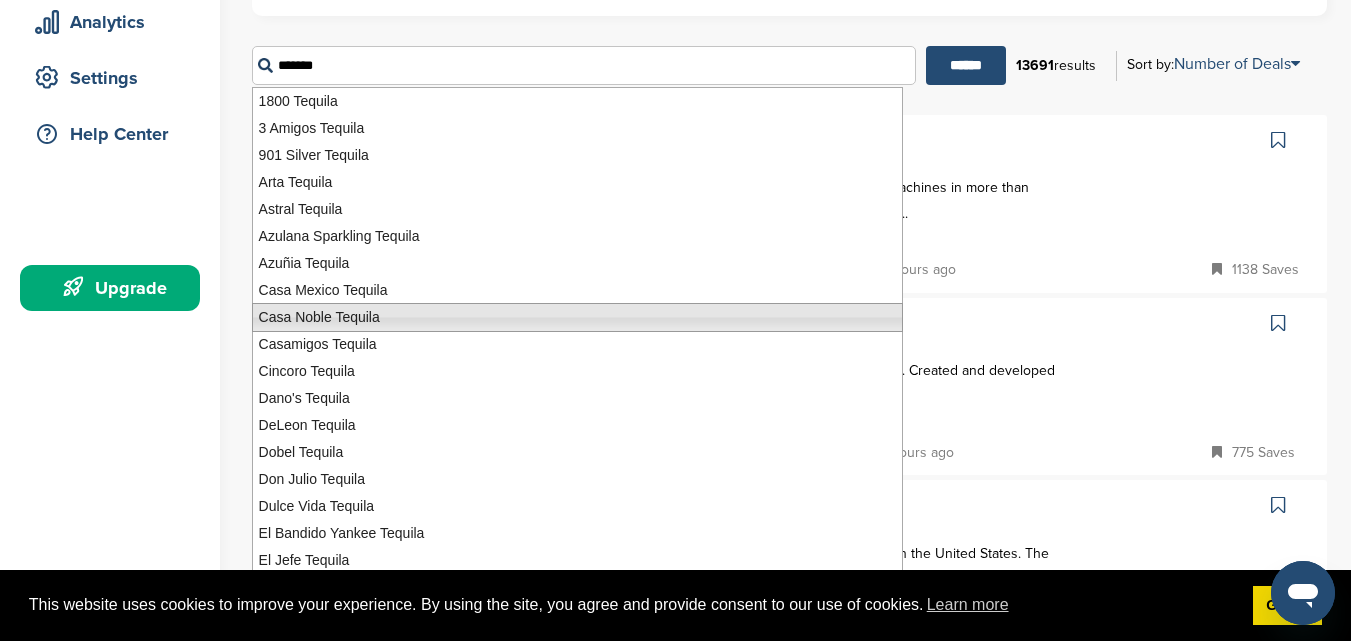 scroll, scrollTop: 400, scrollLeft: 0, axis: vertical 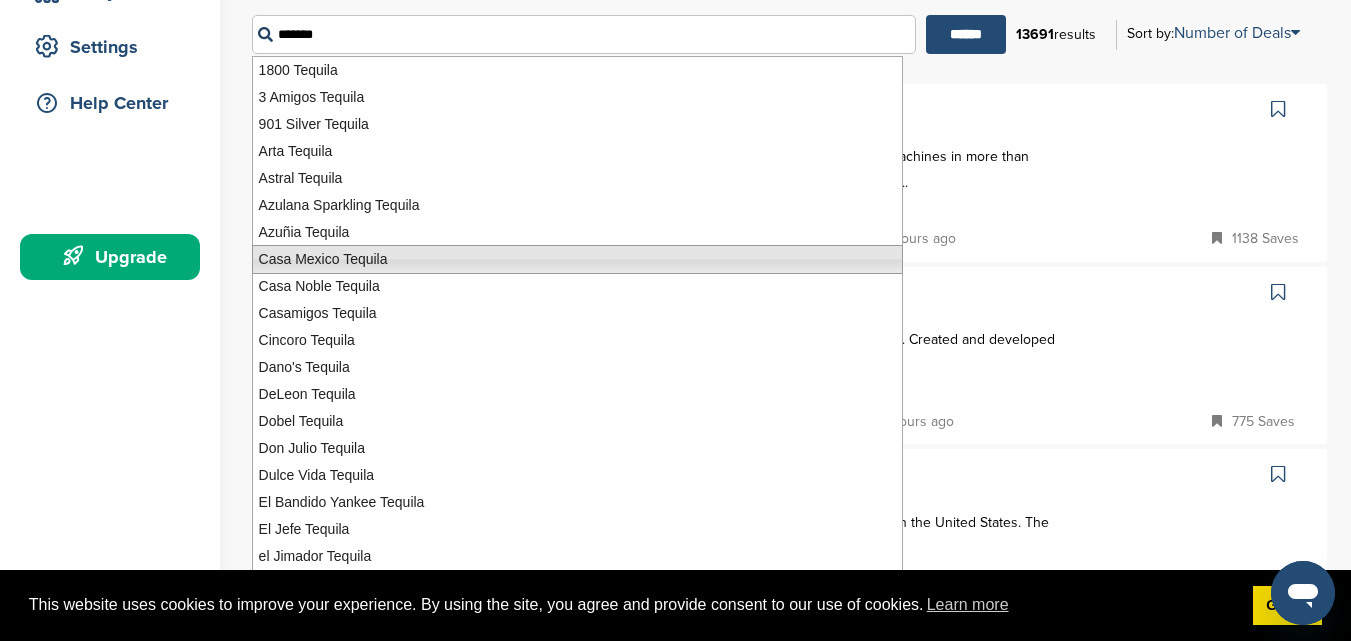 click on "Casa Mexico Tequila" at bounding box center (577, 259) 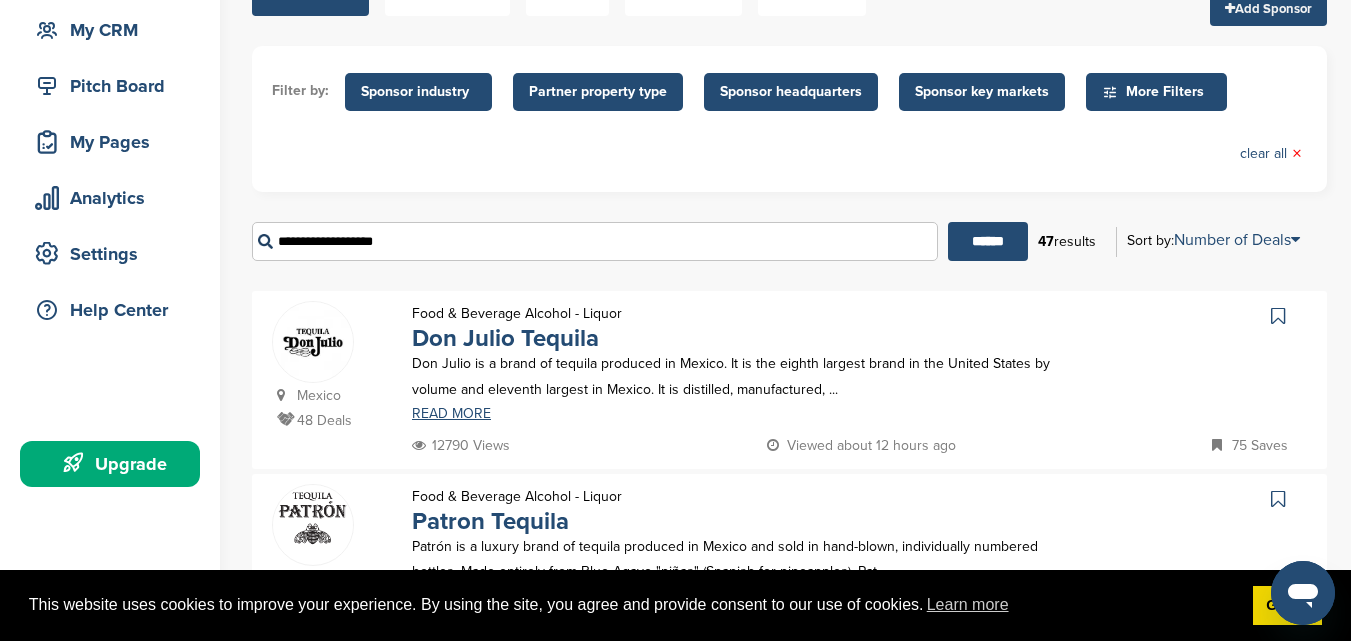 scroll, scrollTop: 0, scrollLeft: 0, axis: both 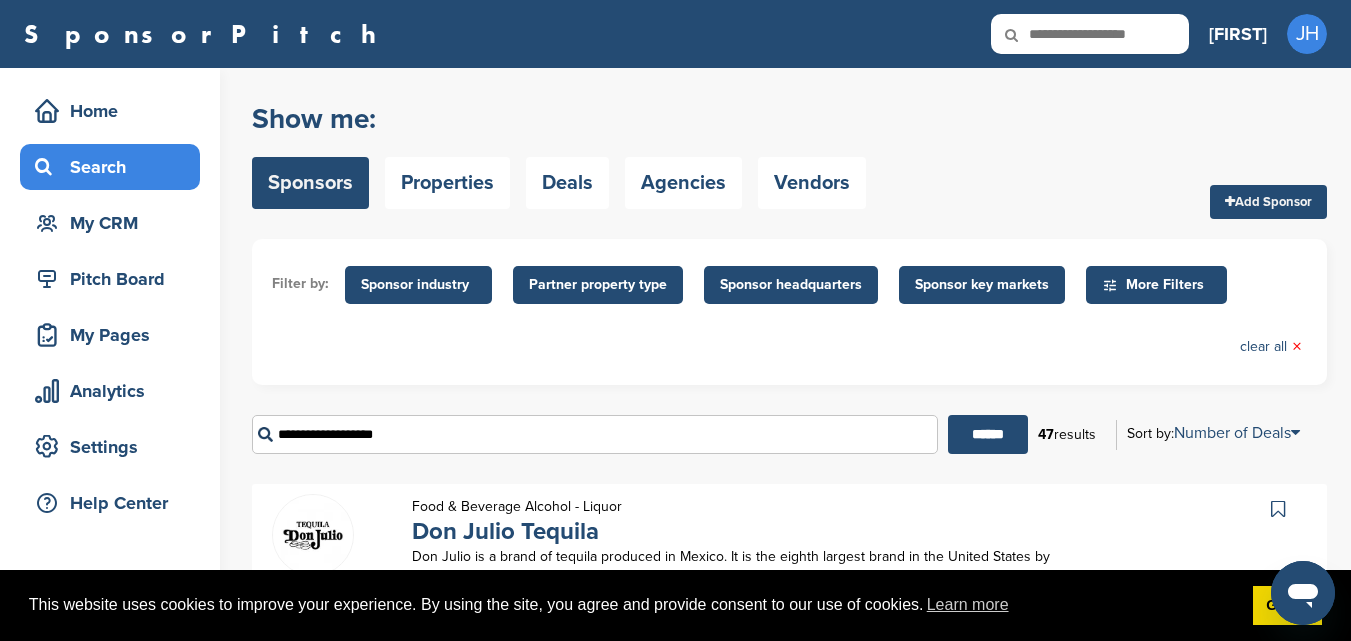 type on "**********" 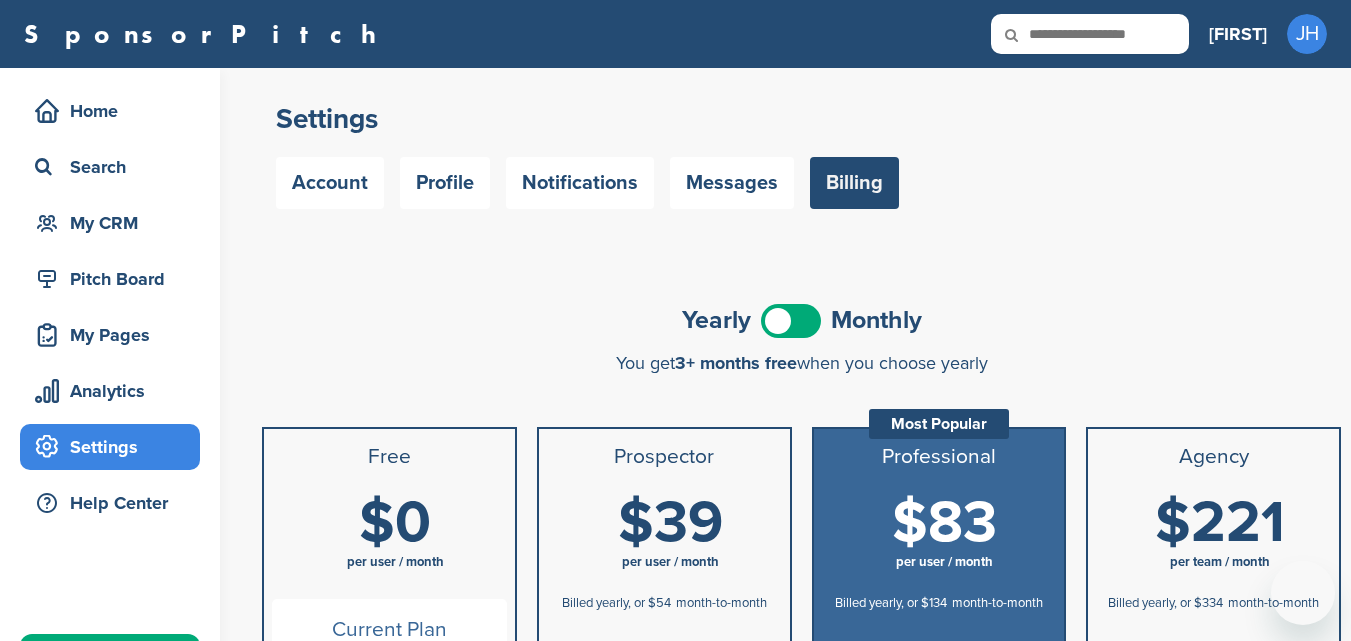 scroll, scrollTop: 0, scrollLeft: 0, axis: both 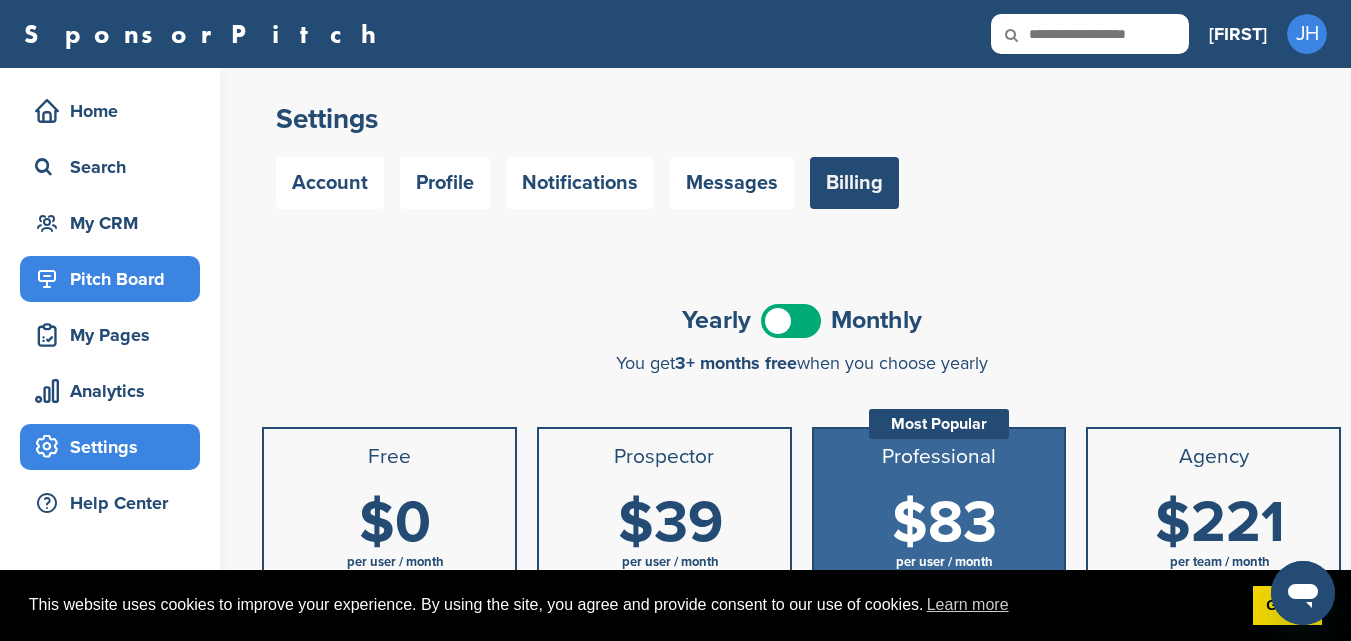 click on "Pitch Board" at bounding box center [115, 279] 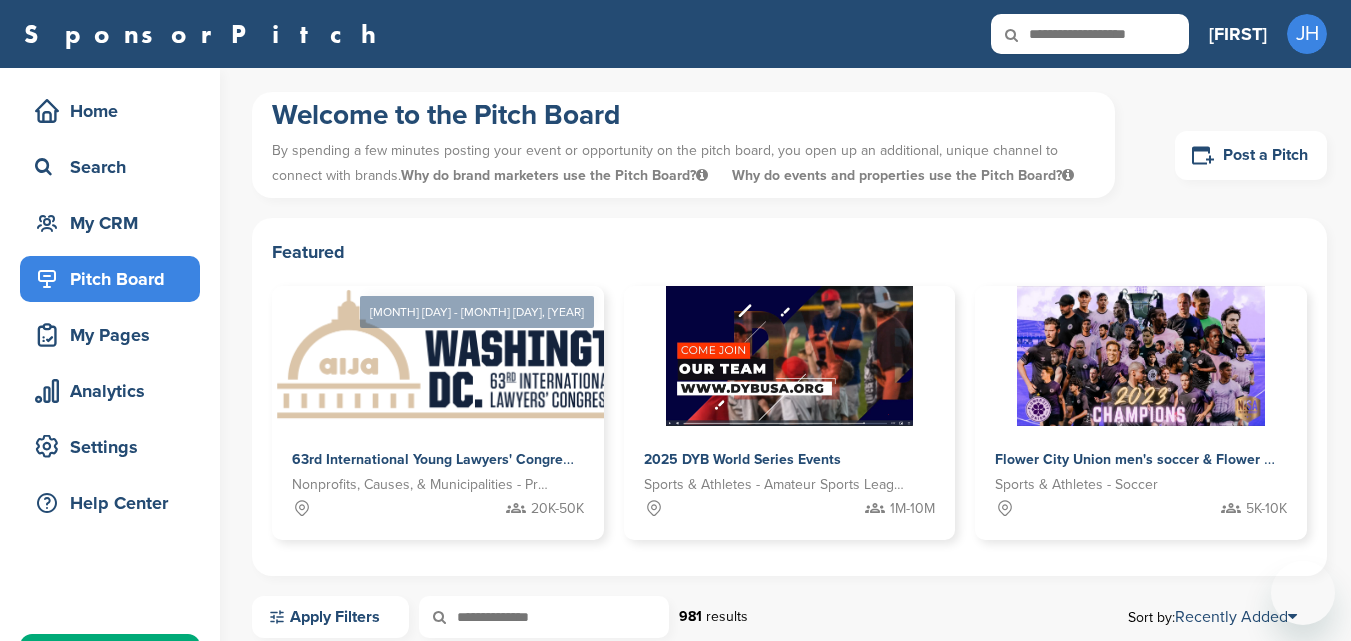 scroll, scrollTop: 0, scrollLeft: 0, axis: both 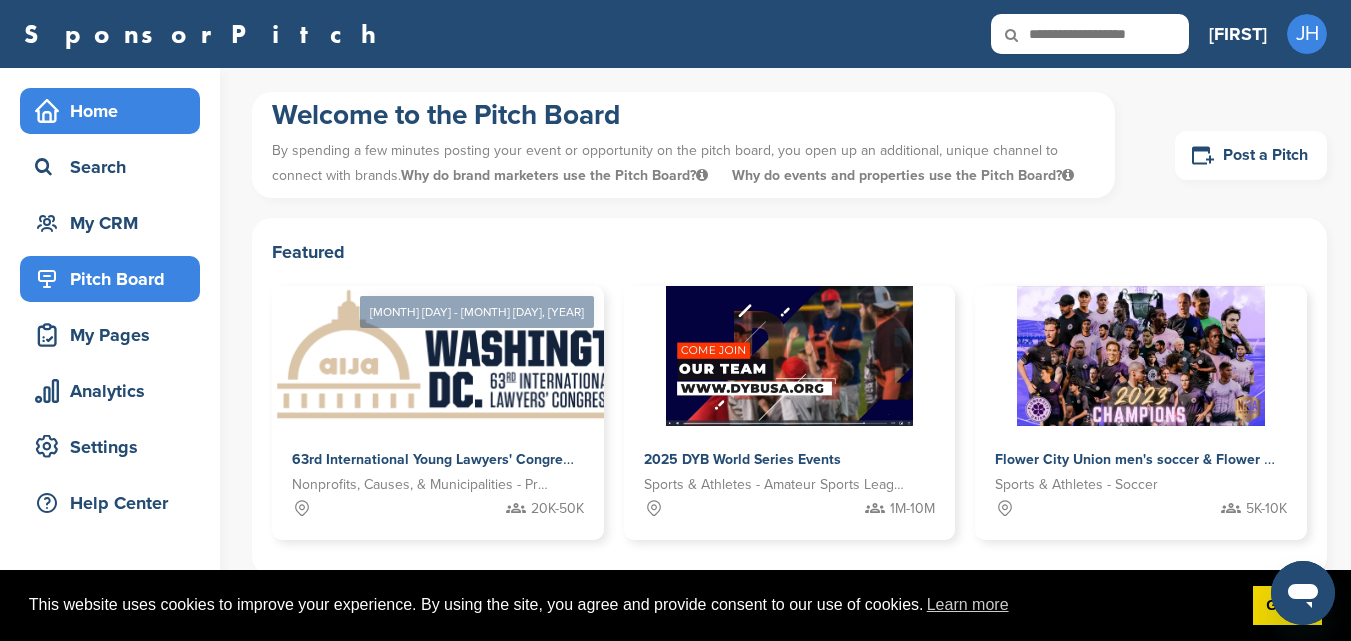 click on "Home" at bounding box center [115, 111] 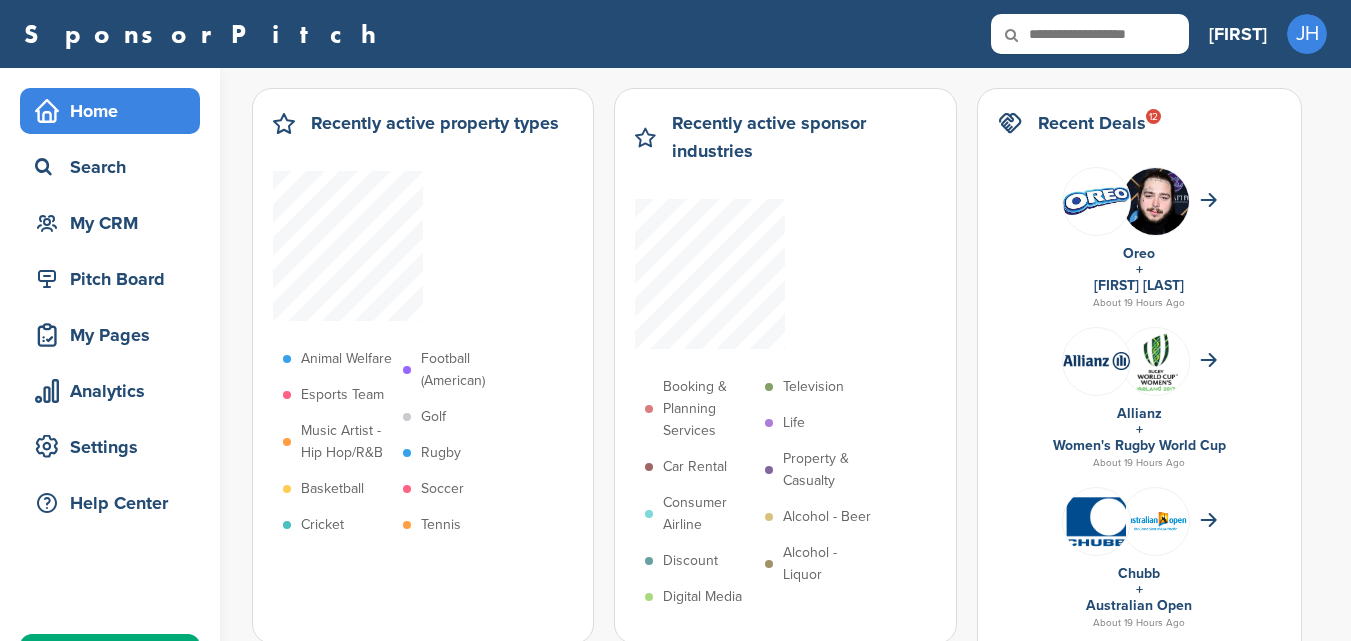 scroll, scrollTop: 0, scrollLeft: 0, axis: both 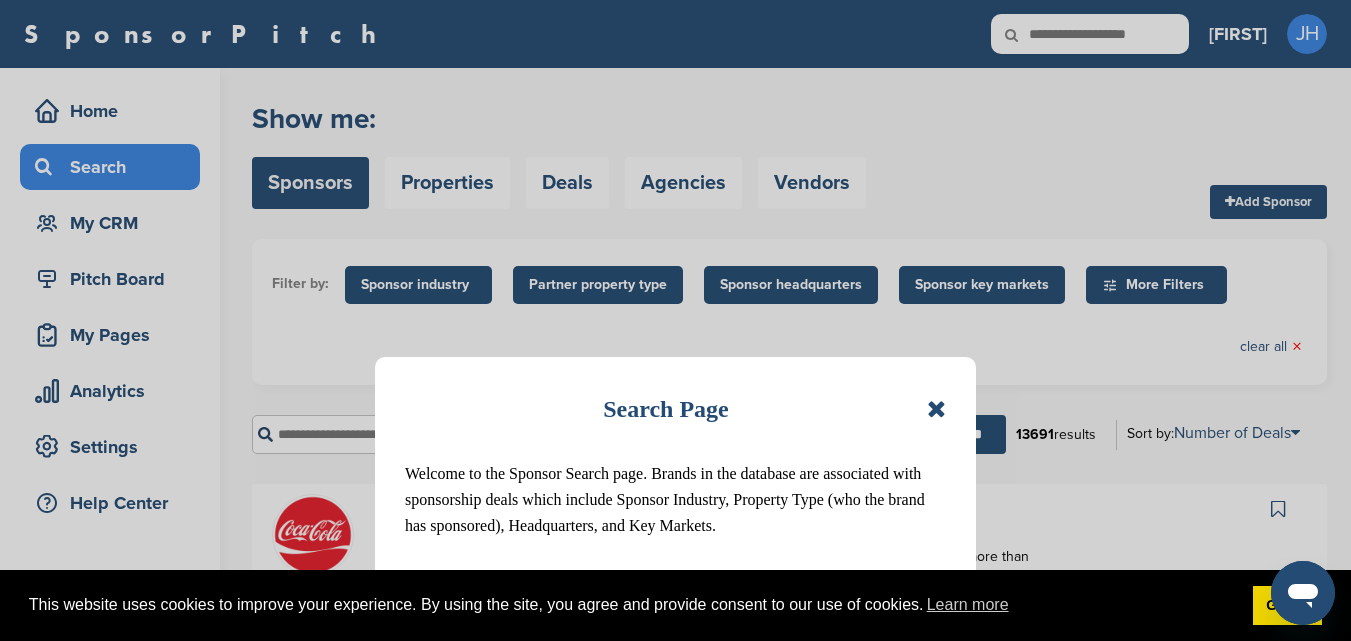 click at bounding box center [936, 409] 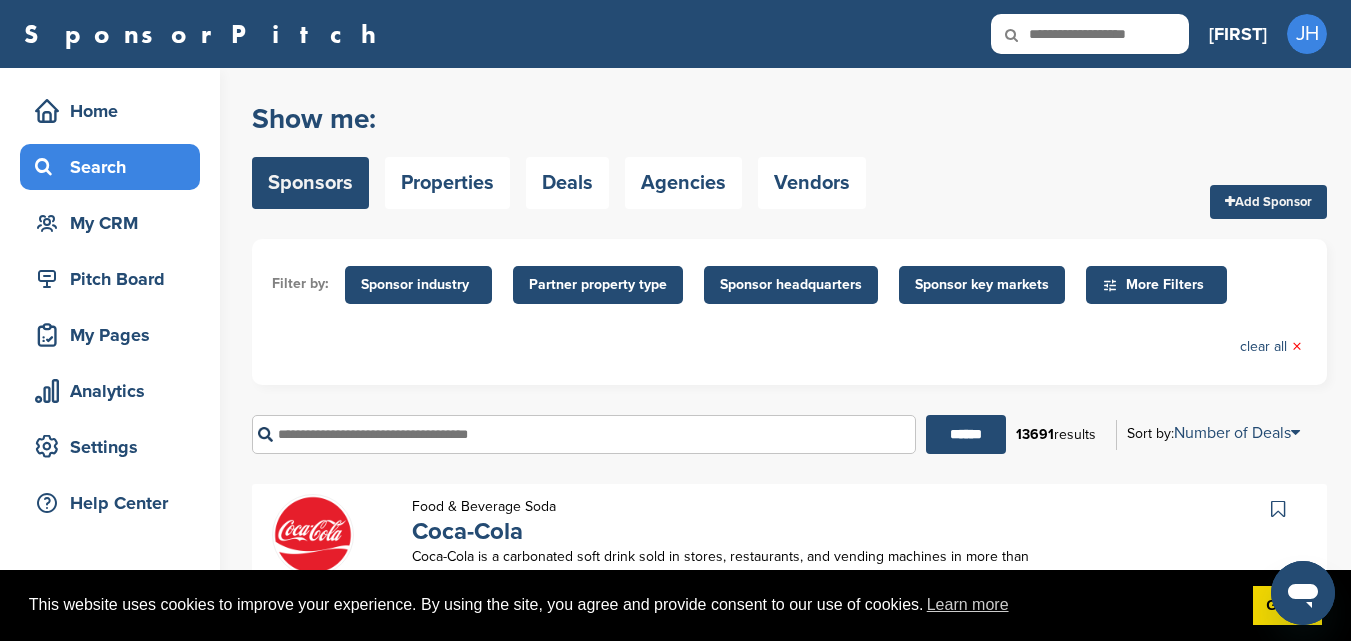 click at bounding box center [584, 434] 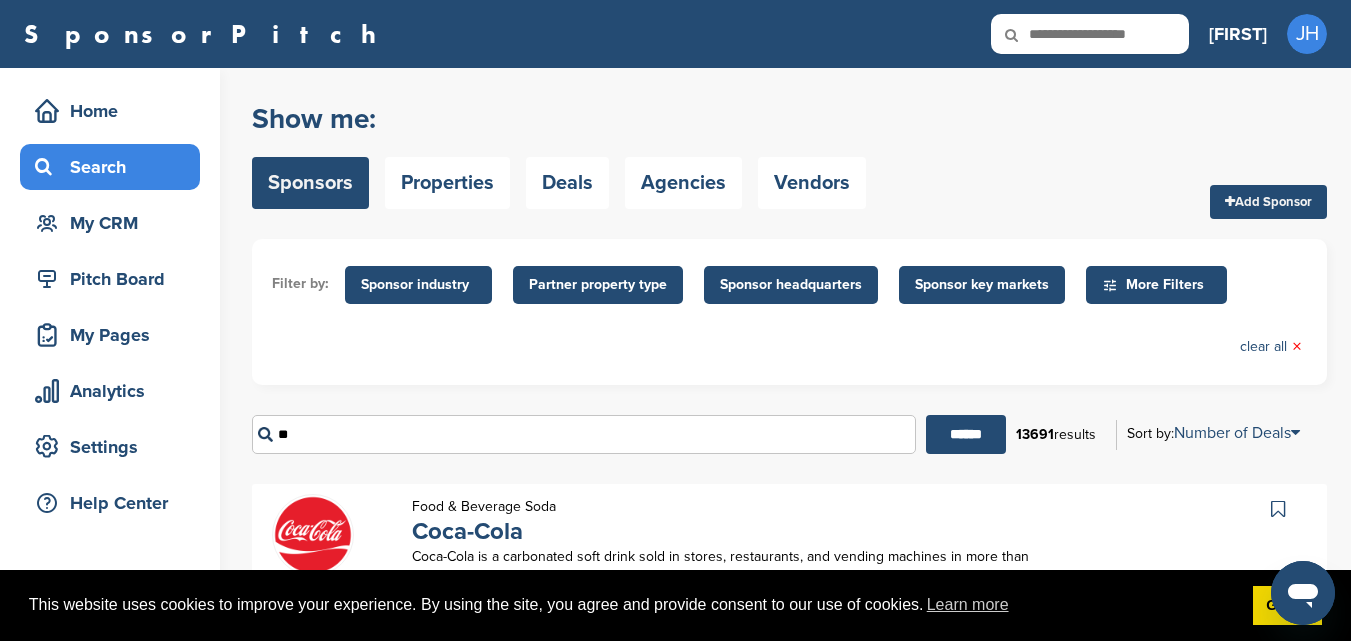 type on "*" 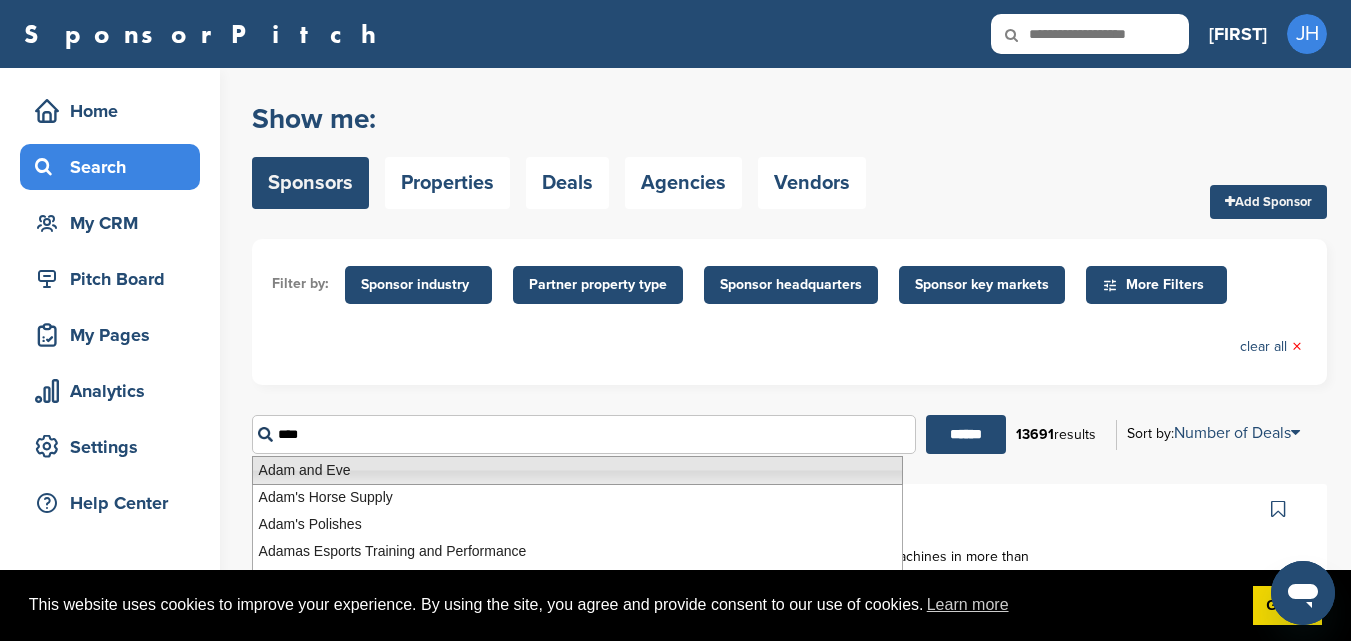 click on "Adam and Eve" at bounding box center (577, 470) 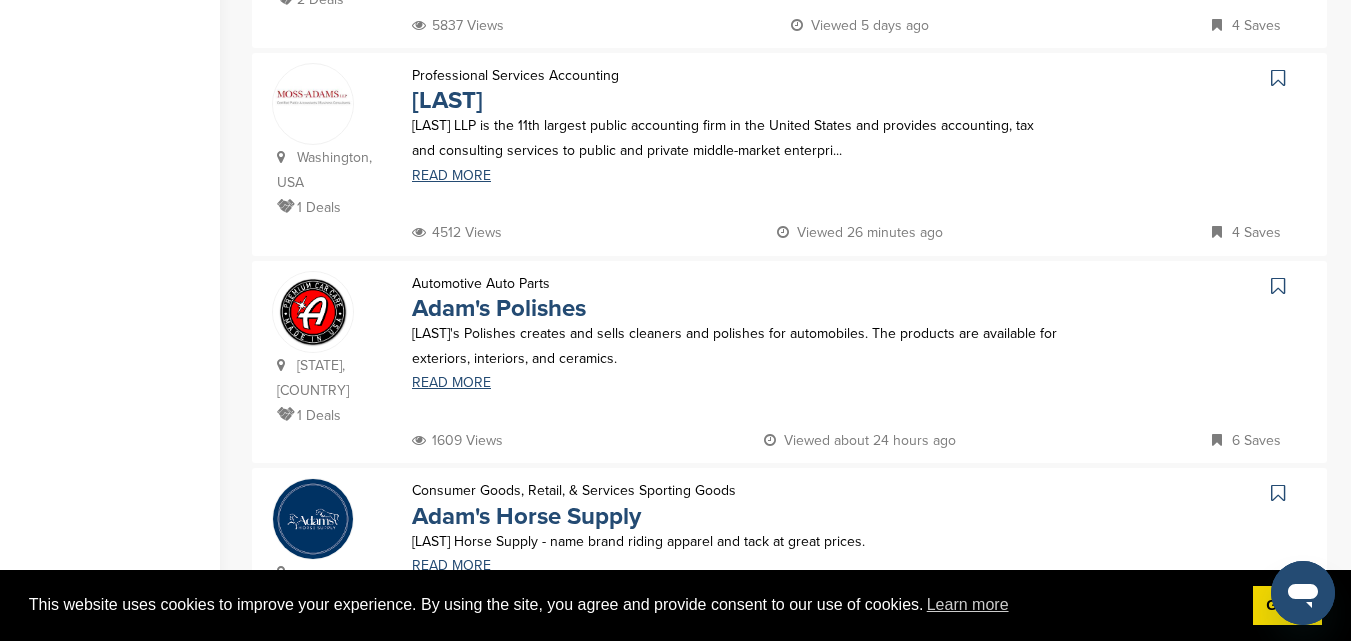 scroll, scrollTop: 1500, scrollLeft: 0, axis: vertical 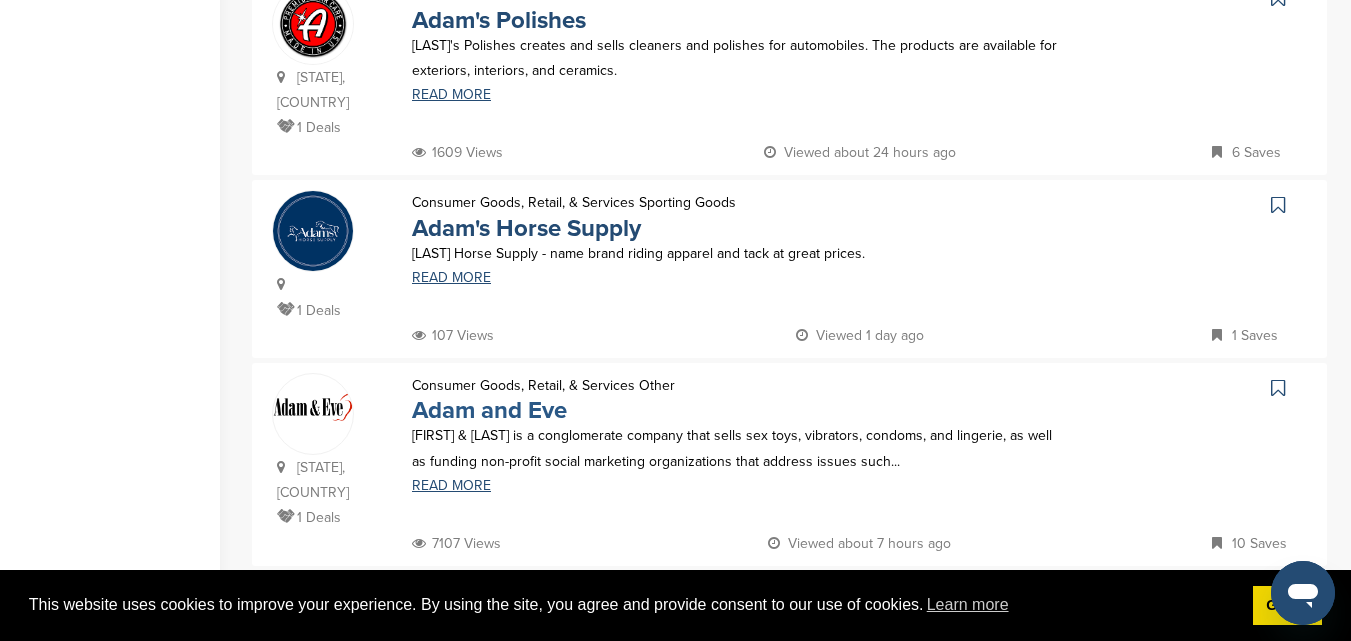 type on "**********" 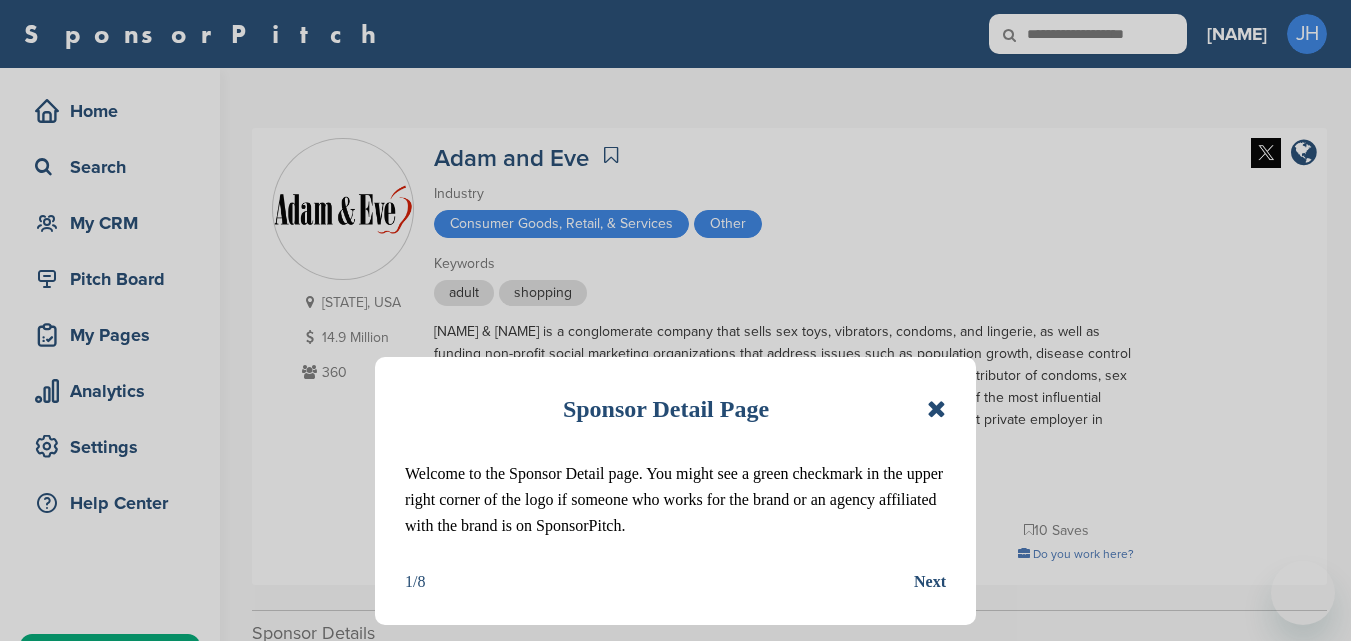 scroll, scrollTop: 0, scrollLeft: 0, axis: both 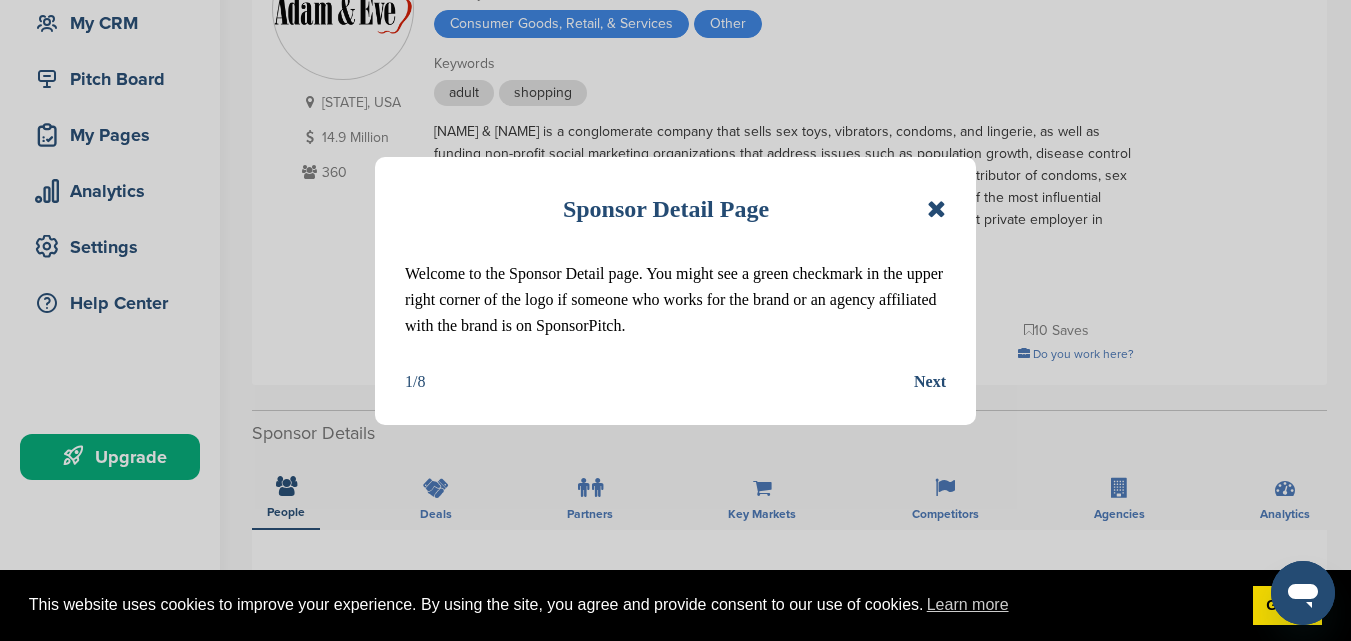 click on "Next" at bounding box center (930, 382) 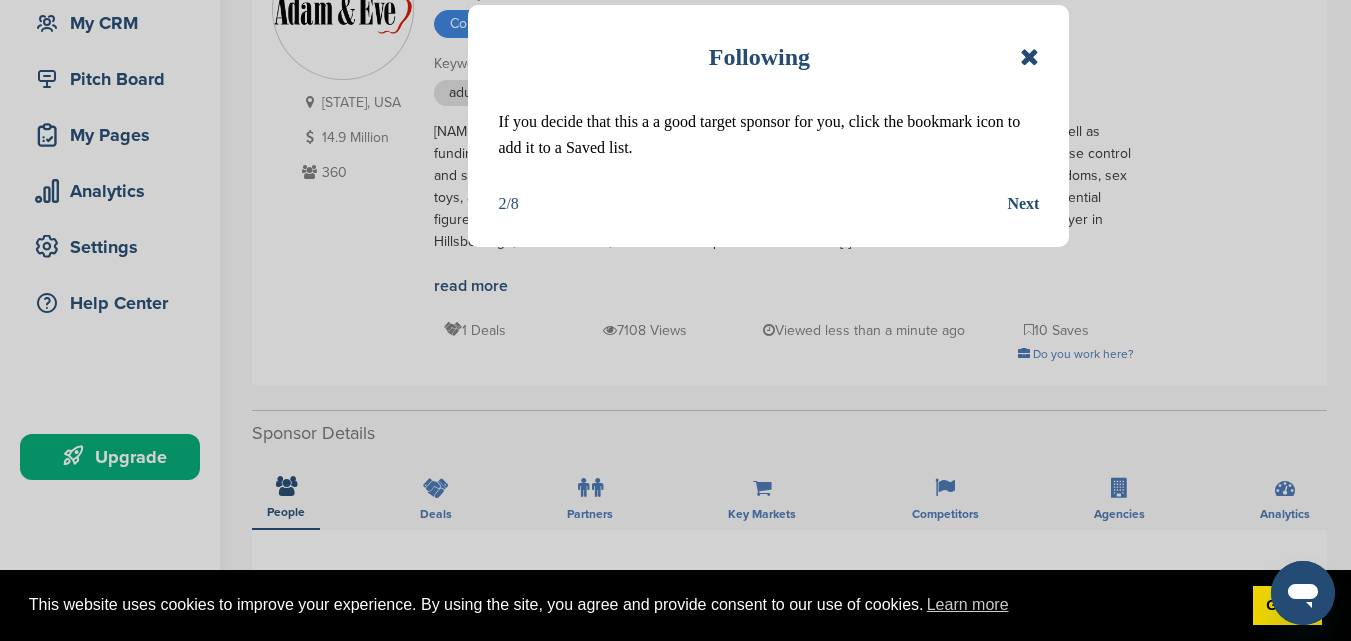 click on "Next" at bounding box center [1023, 204] 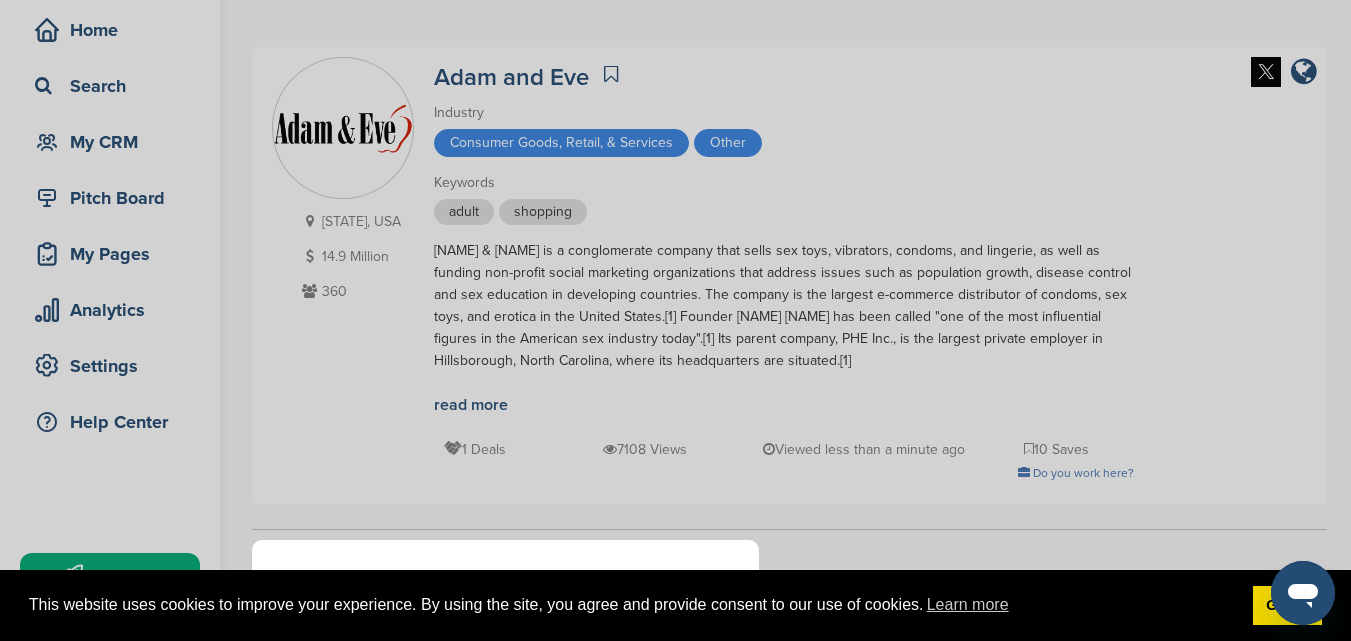 scroll, scrollTop: 200, scrollLeft: 0, axis: vertical 